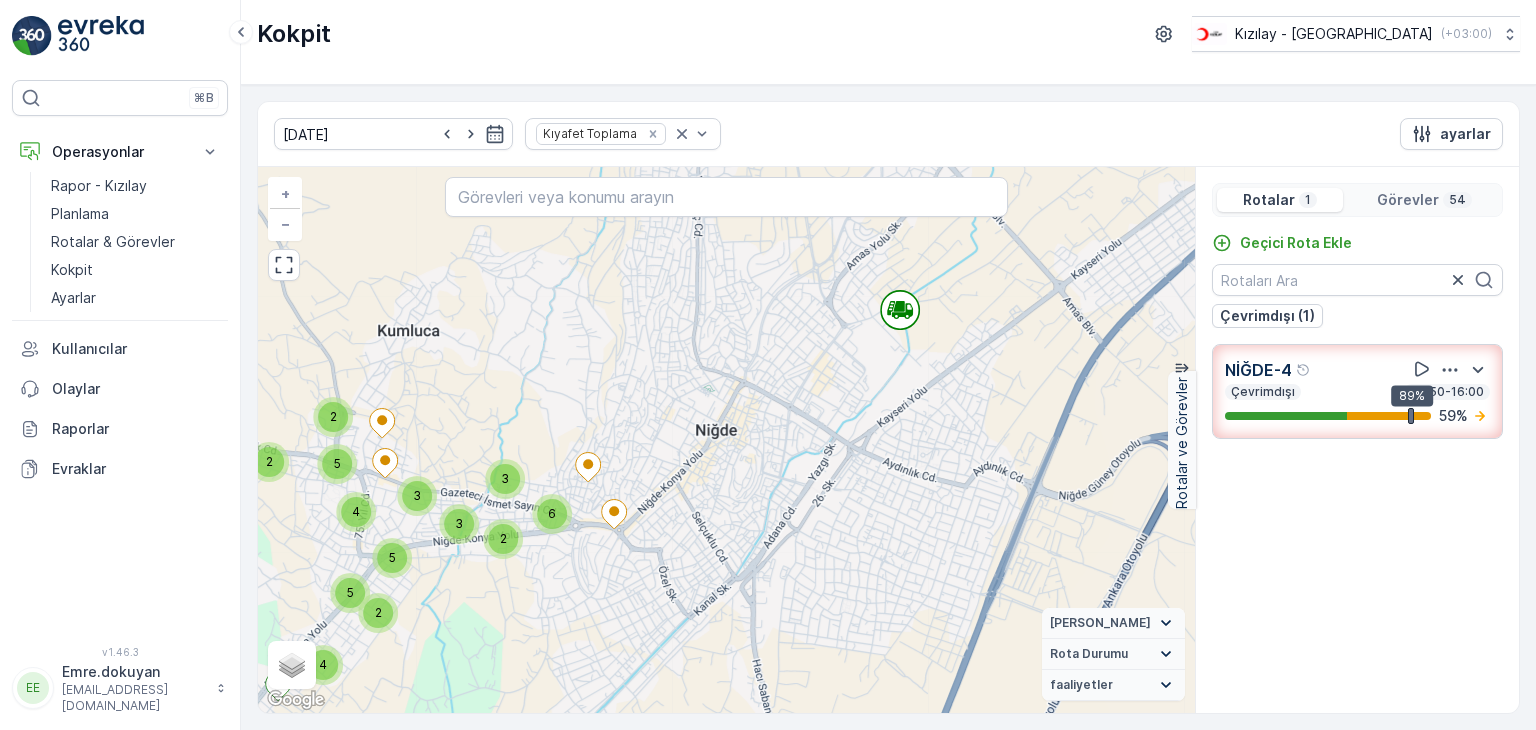 scroll, scrollTop: 0, scrollLeft: 0, axis: both 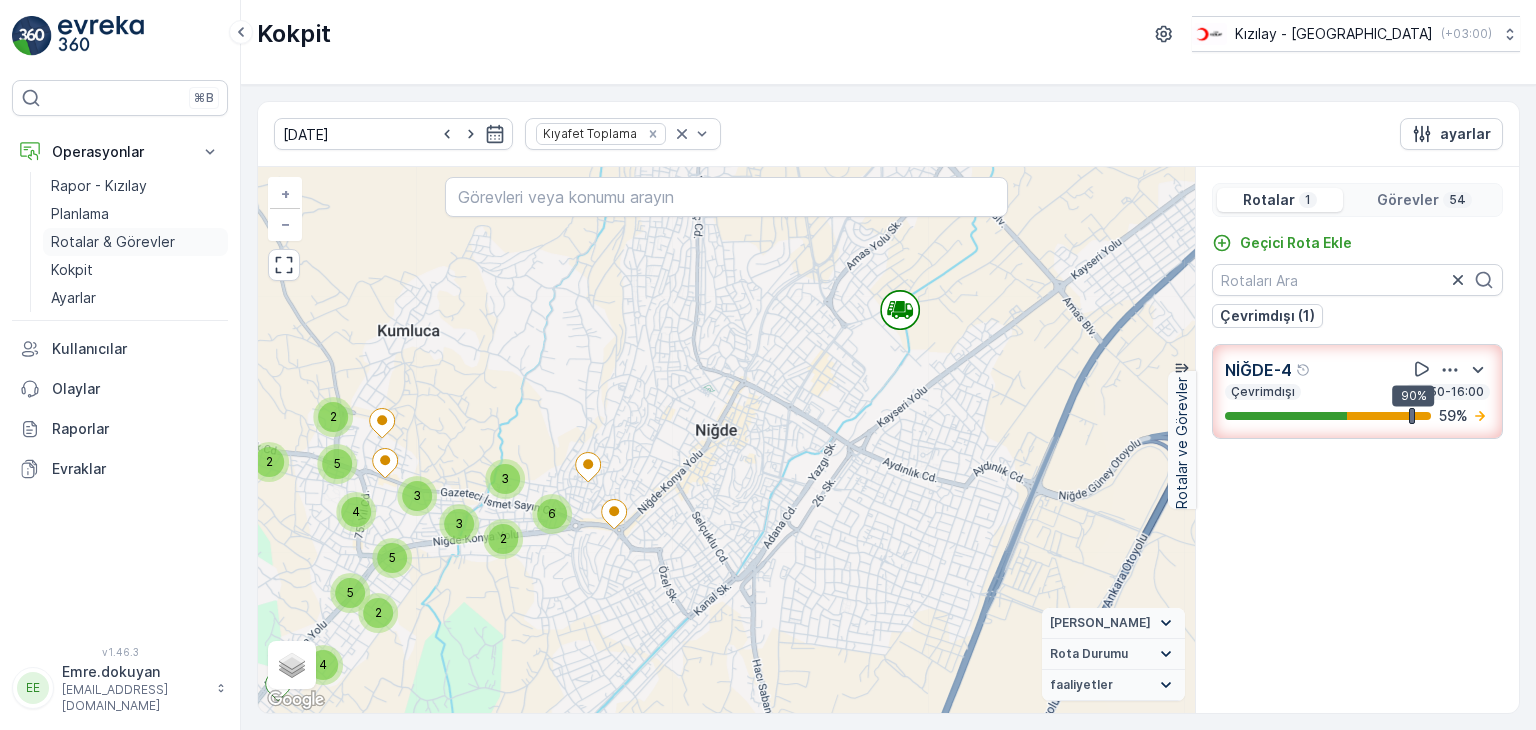 click on "Rotalar & Görevler" at bounding box center [113, 242] 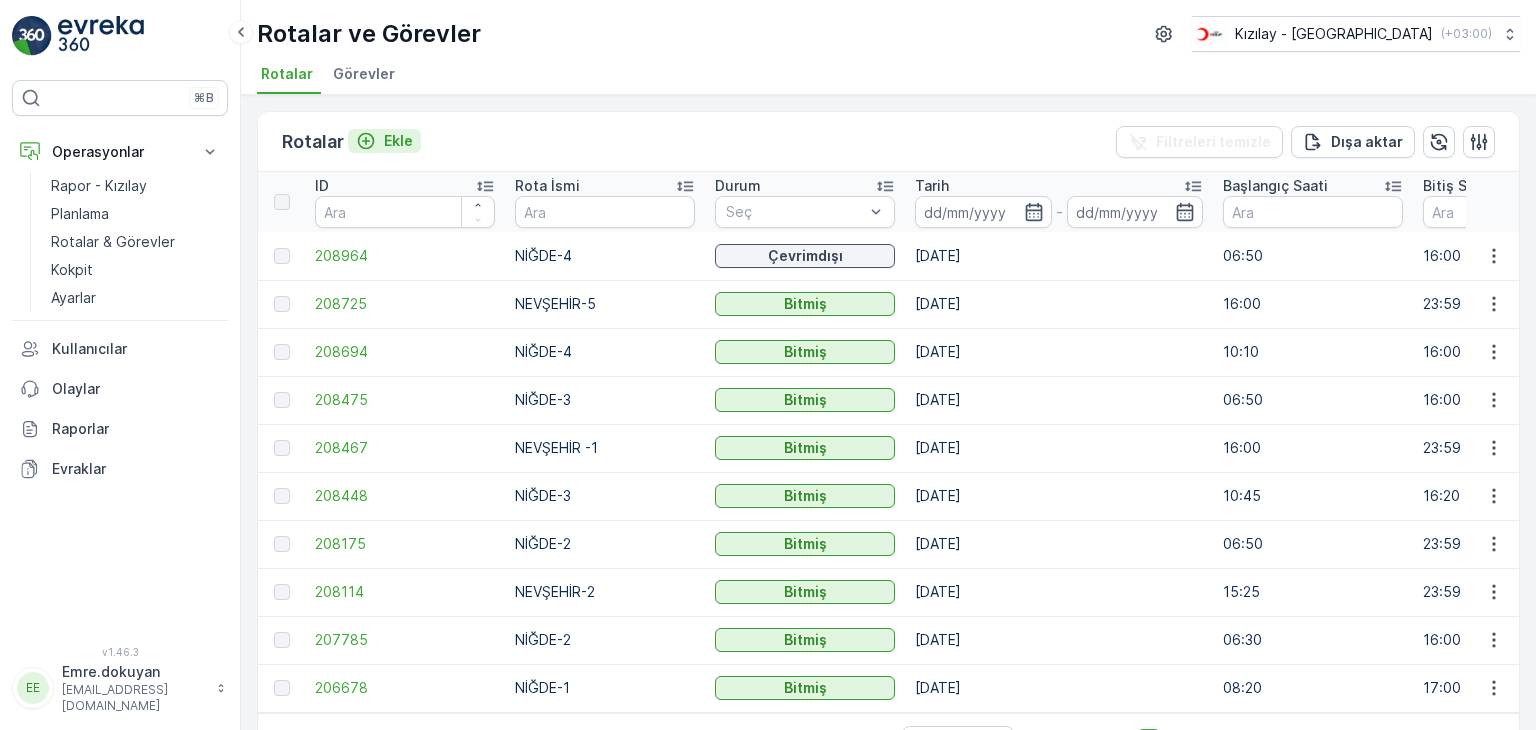 click on "Ekle" at bounding box center [398, 141] 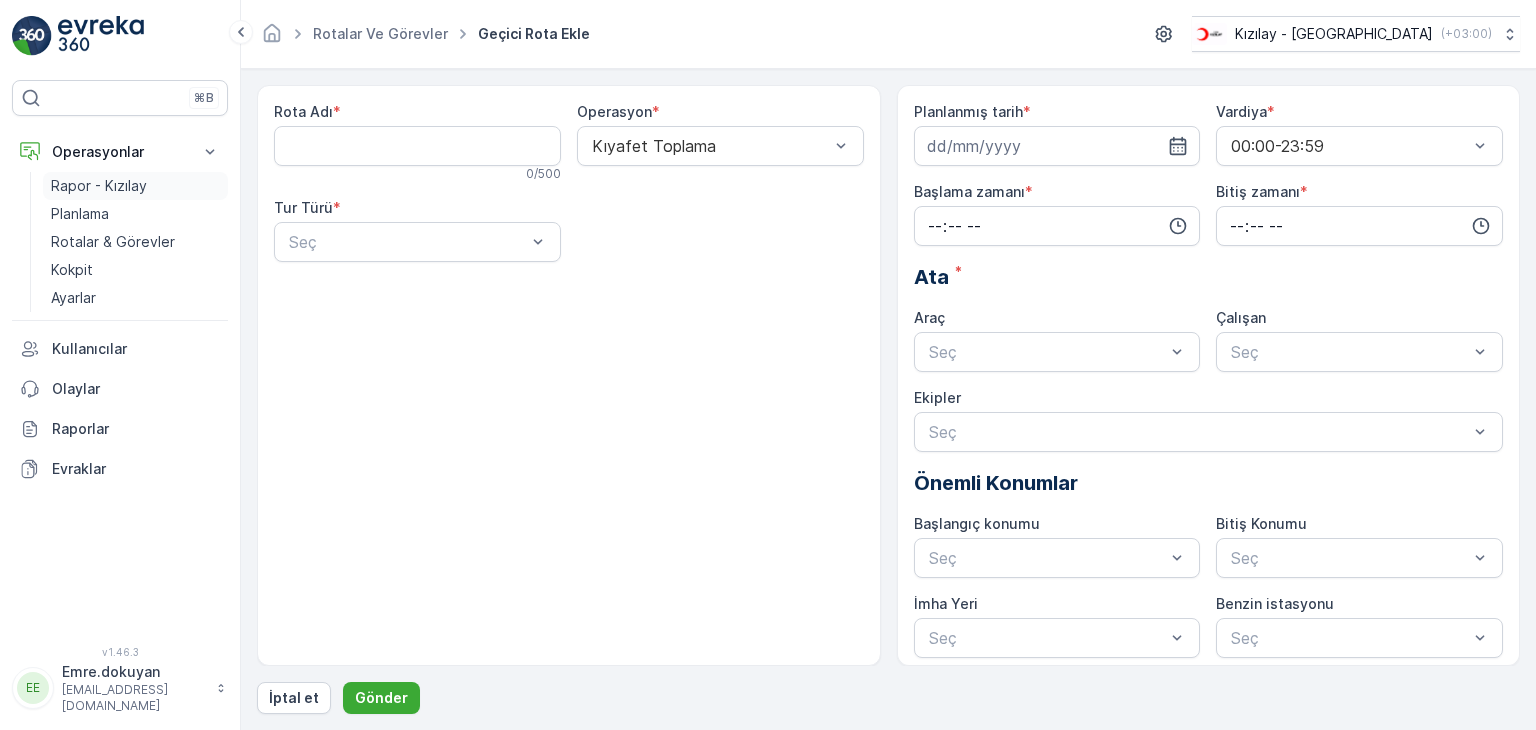click on "Rapor - Kızılay" at bounding box center (99, 186) 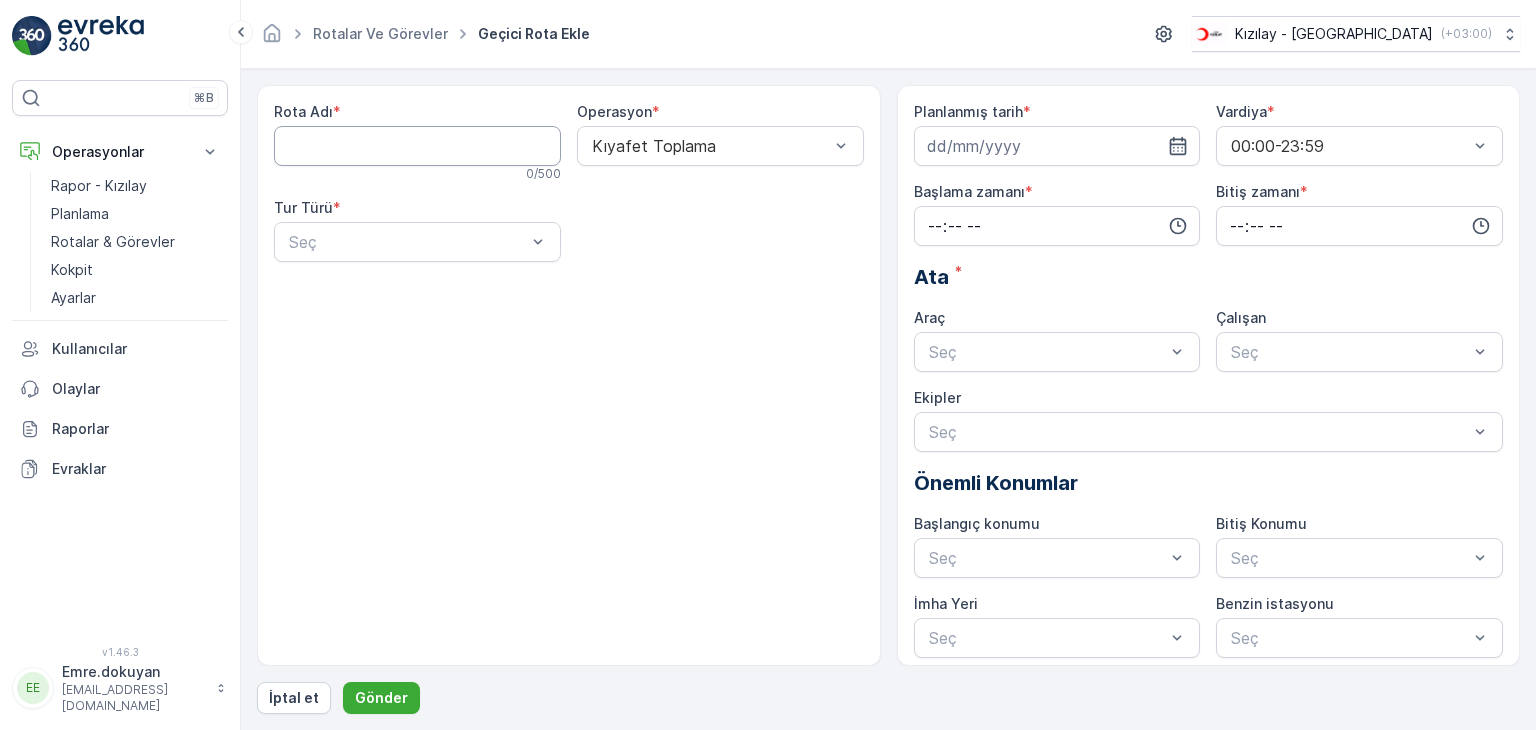 click on "Rota Adı" at bounding box center (417, 146) 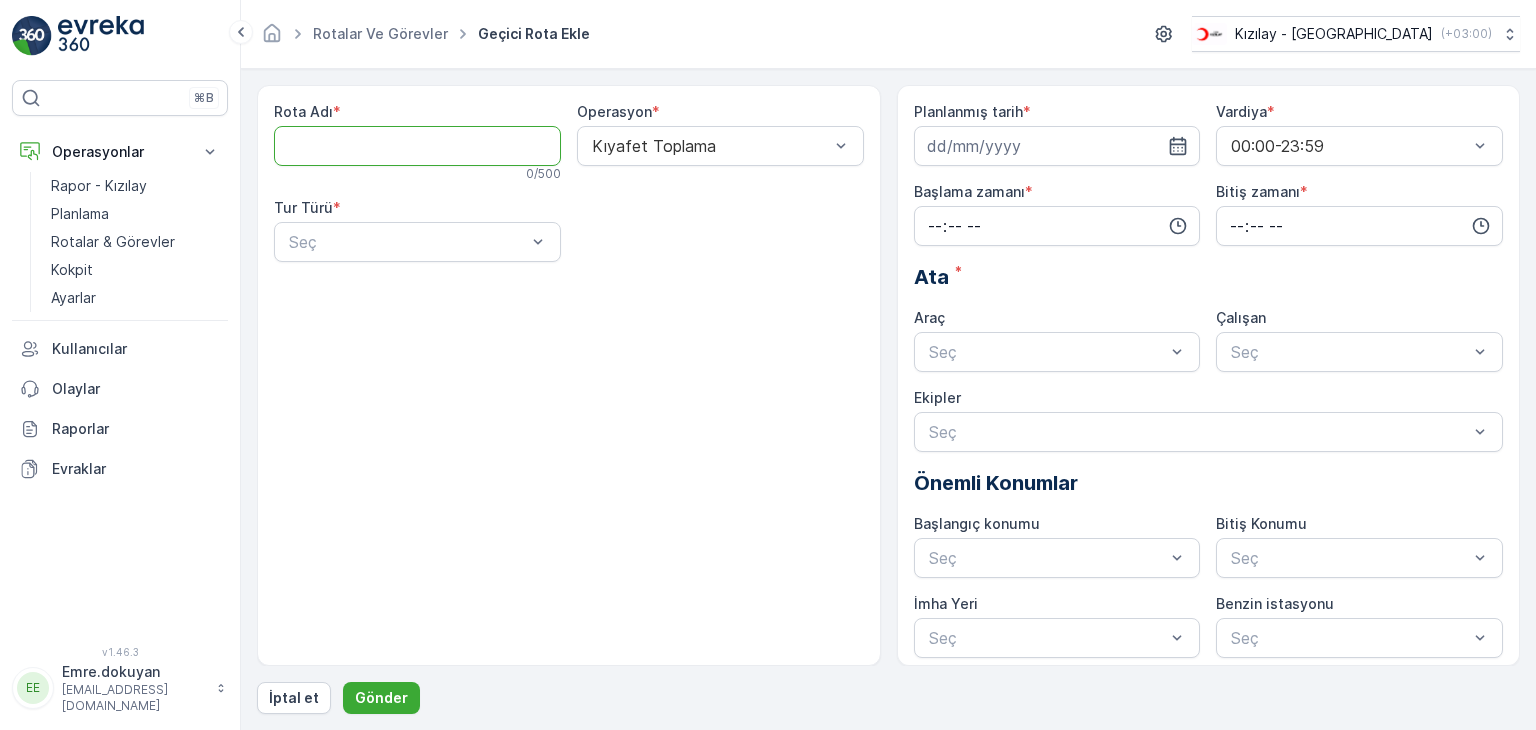 click on "Rota Adı" at bounding box center [417, 146] 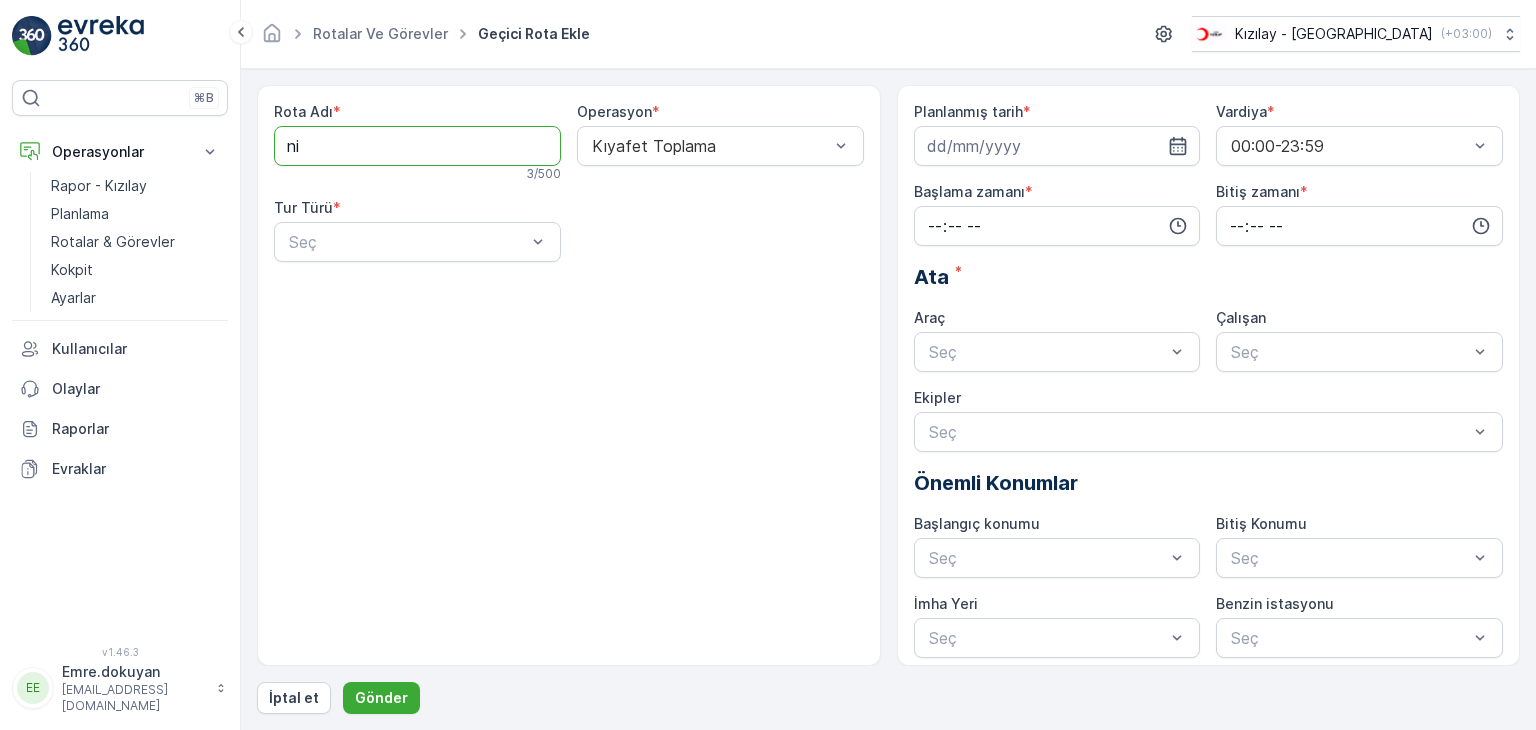 type on "n" 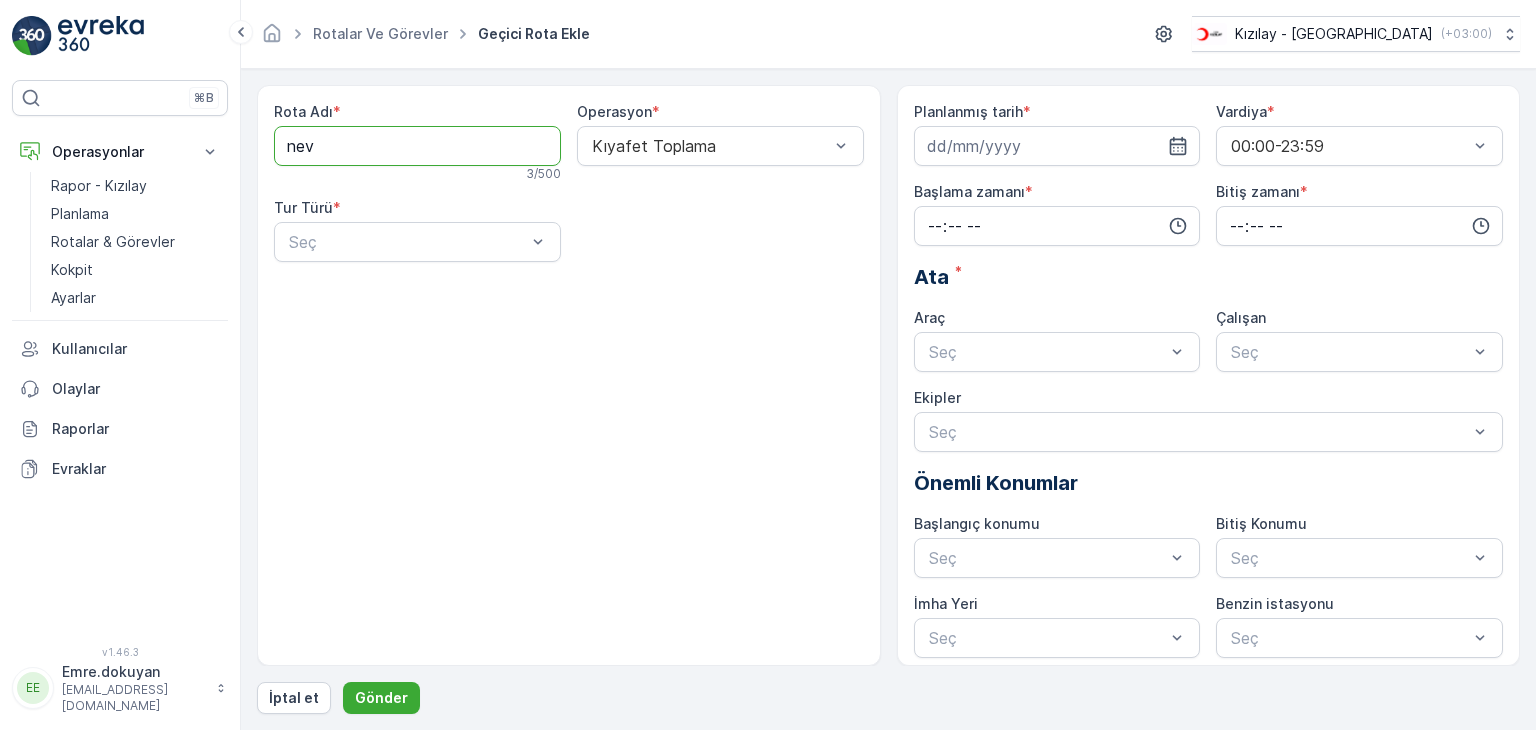 type on "NEVŞEHİR 4" 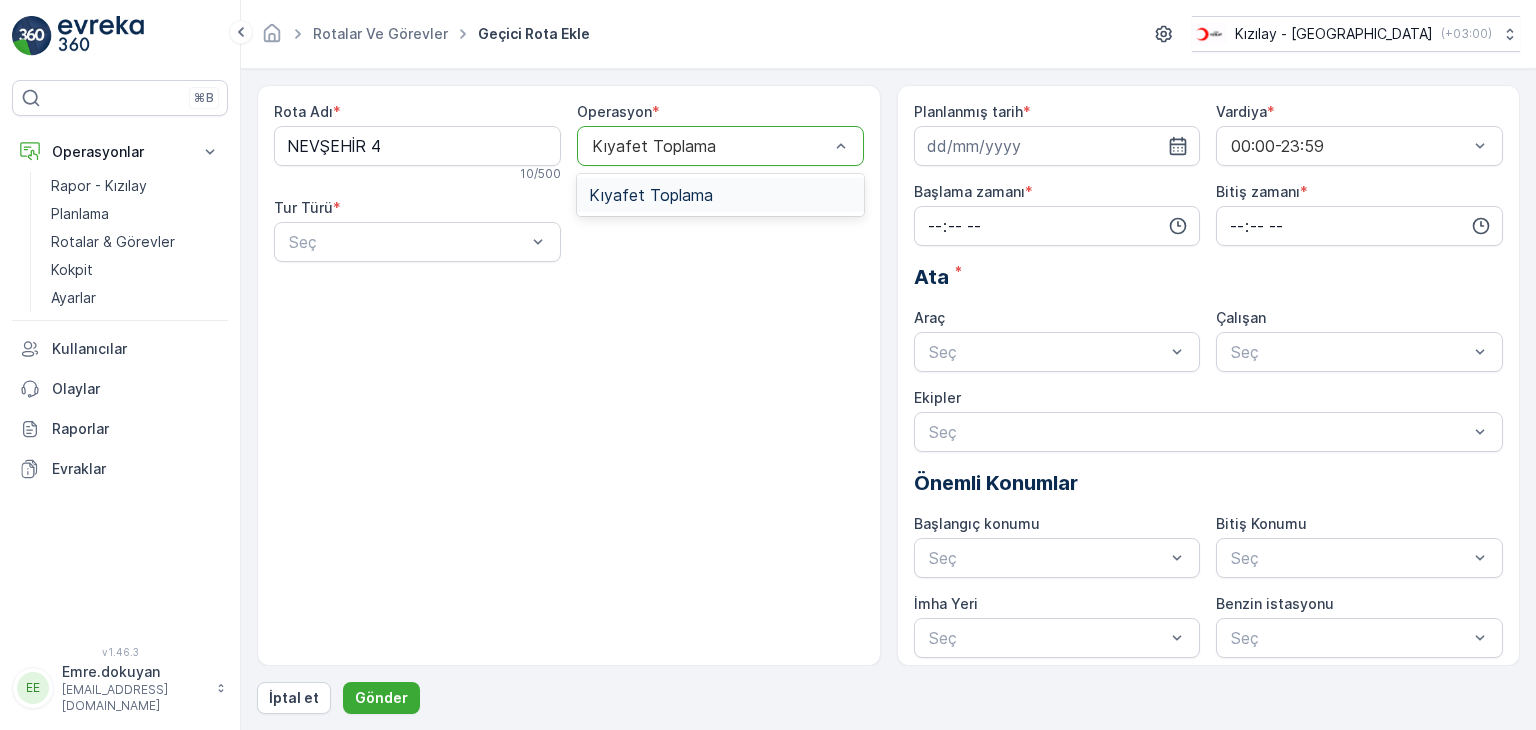 click at bounding box center (710, 146) 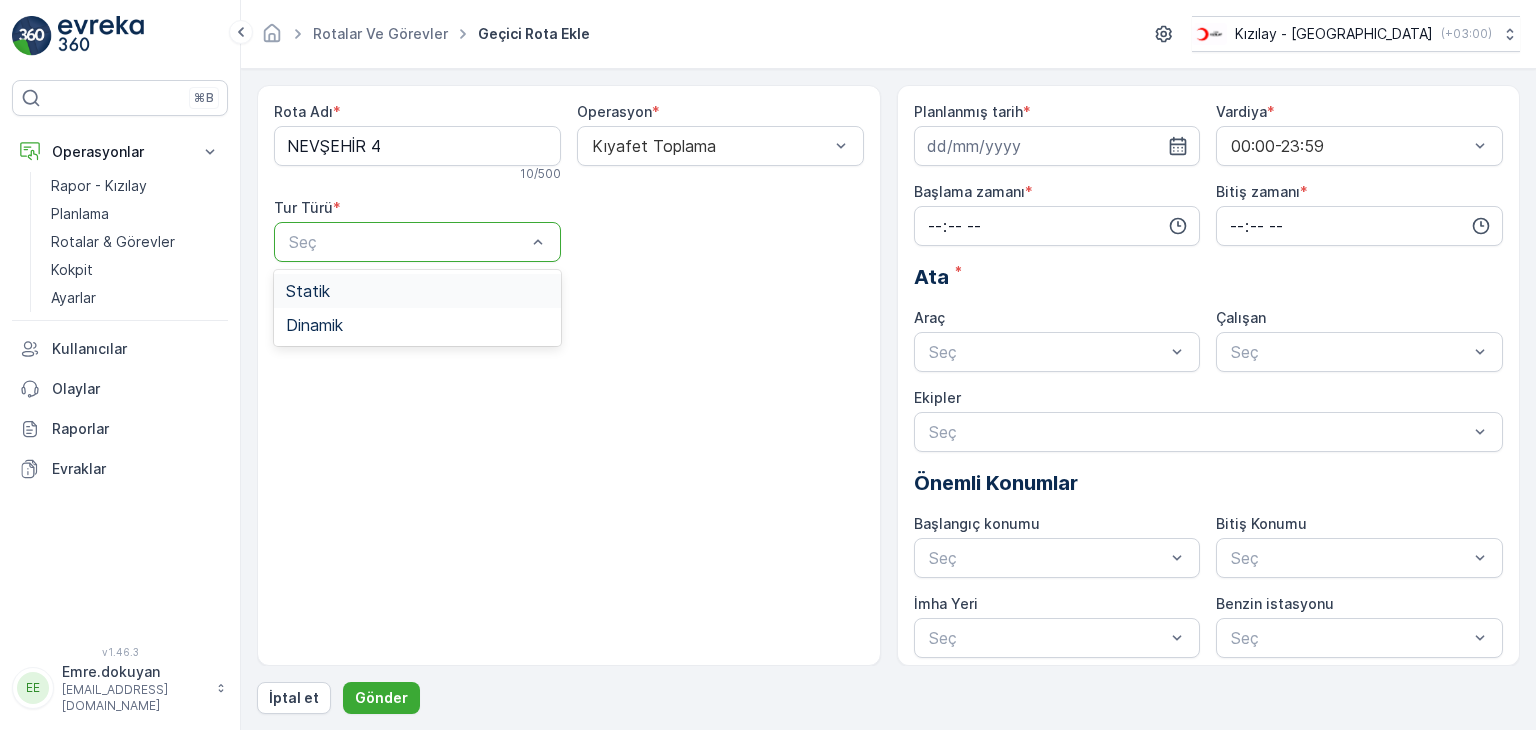 click at bounding box center (407, 242) 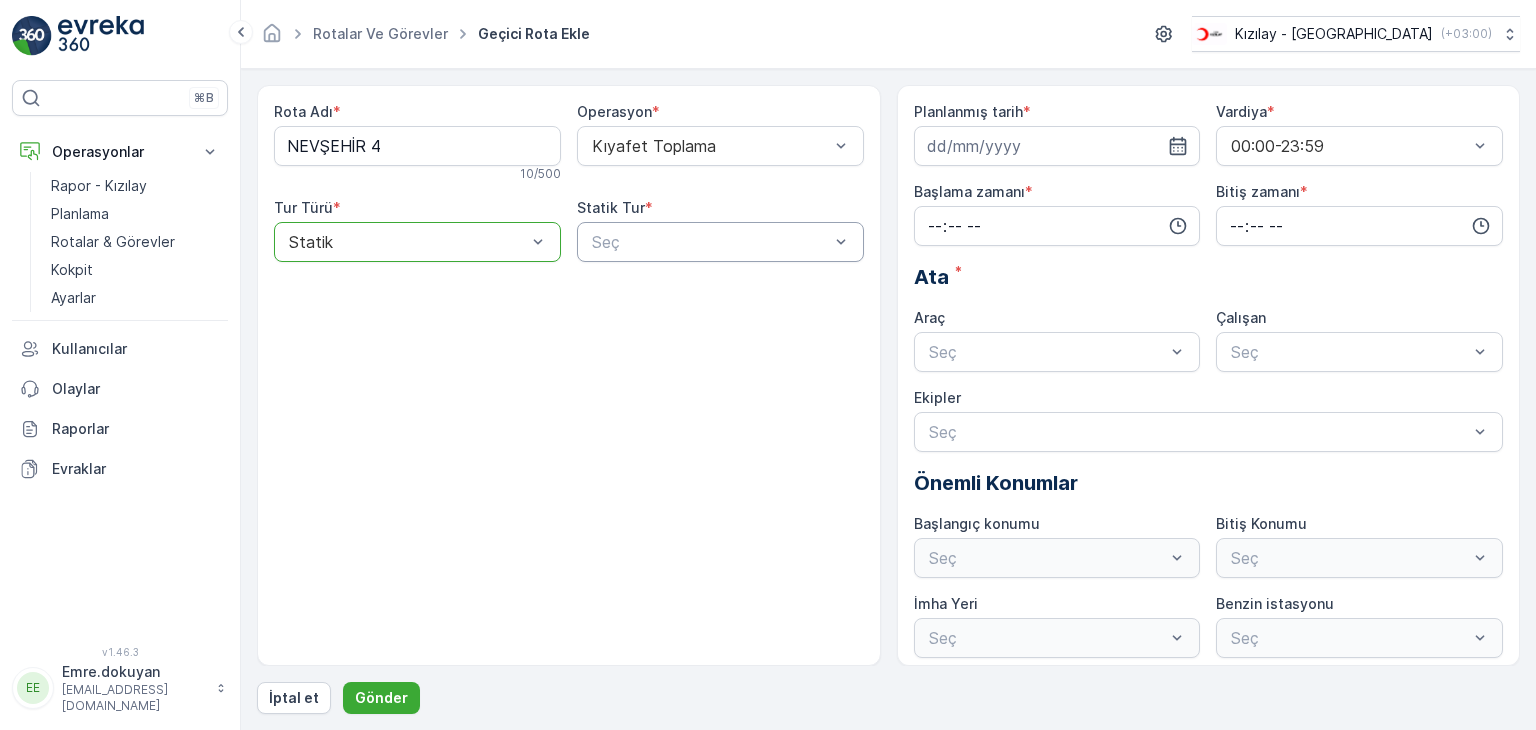 click at bounding box center [710, 242] 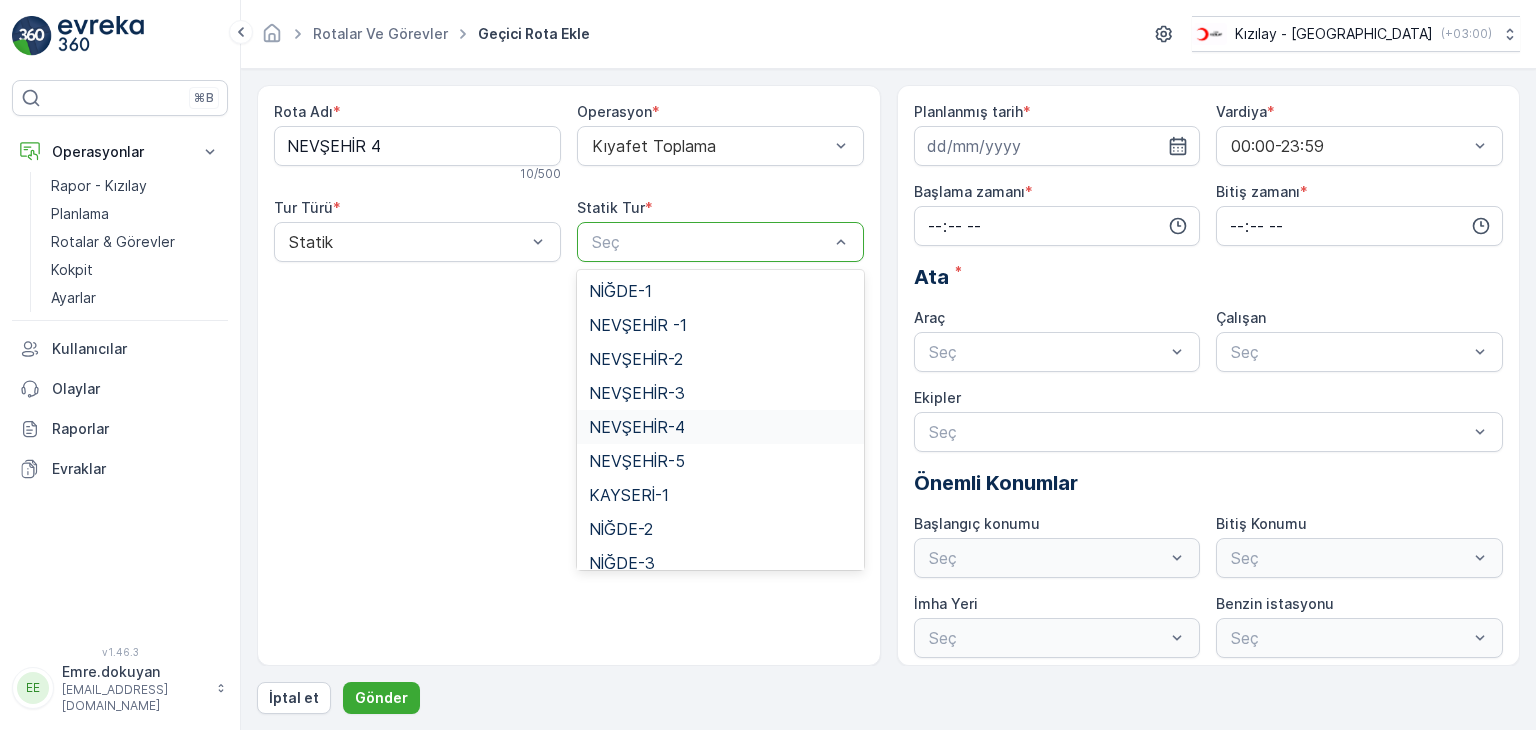 click on "NEVŞEHİR-4" at bounding box center [637, 427] 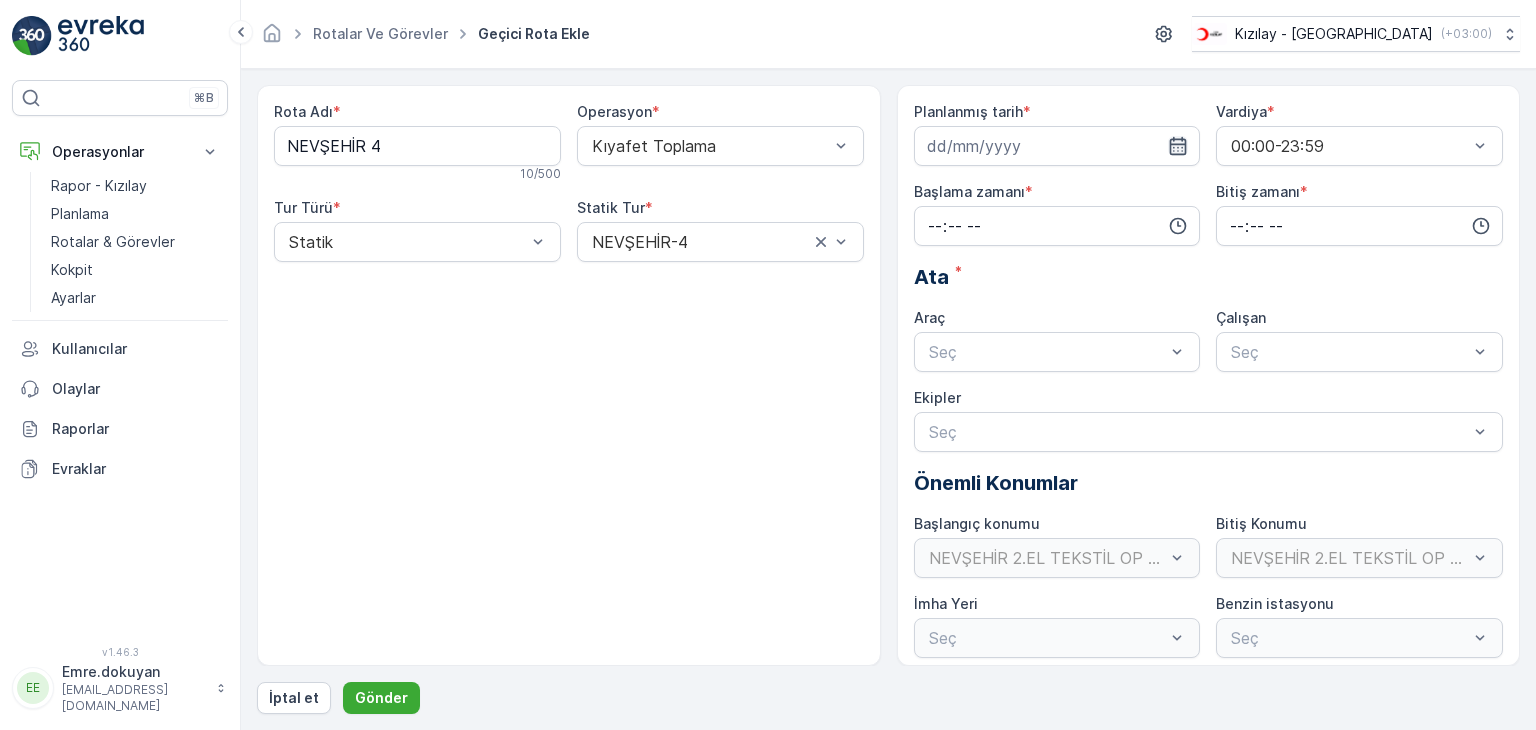 click 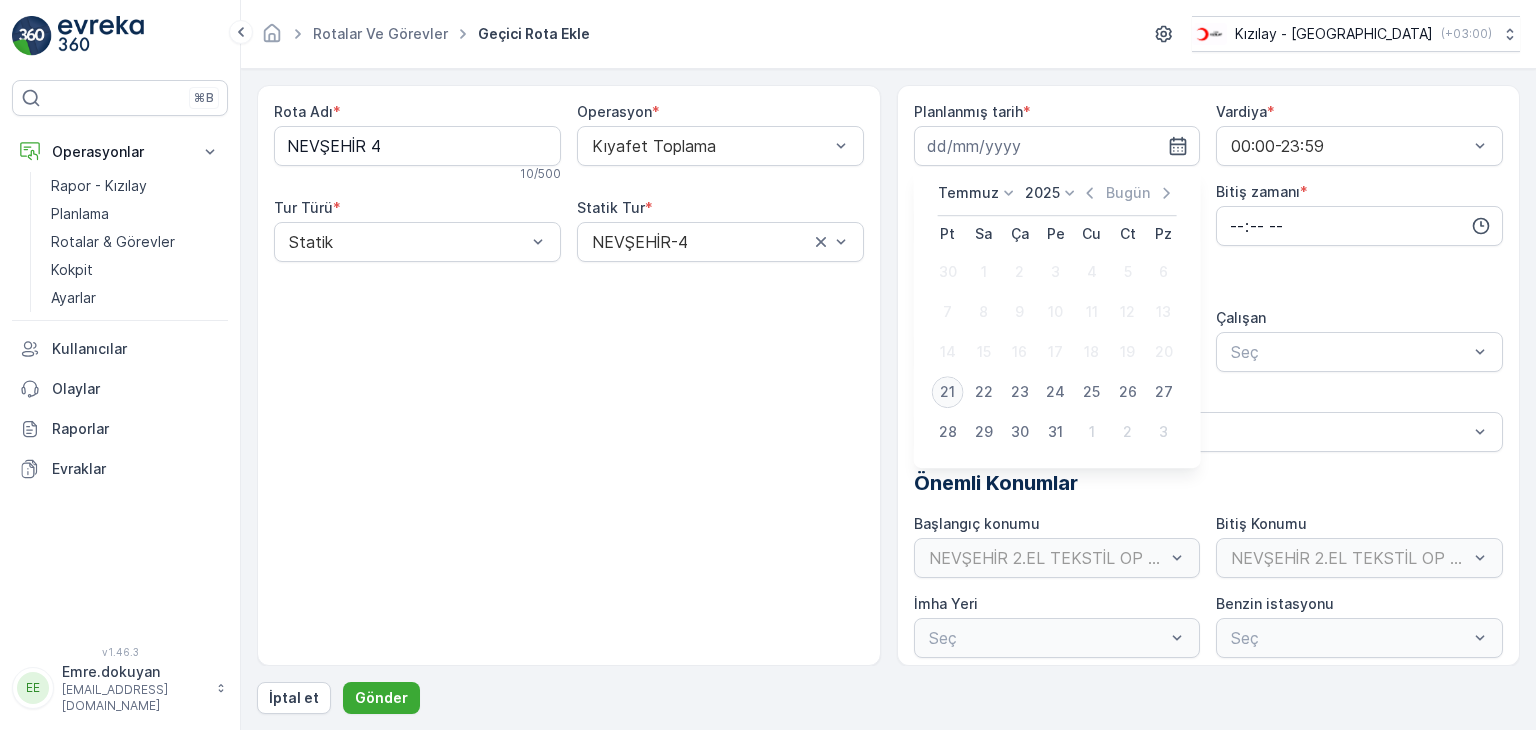 click on "21" at bounding box center (948, 392) 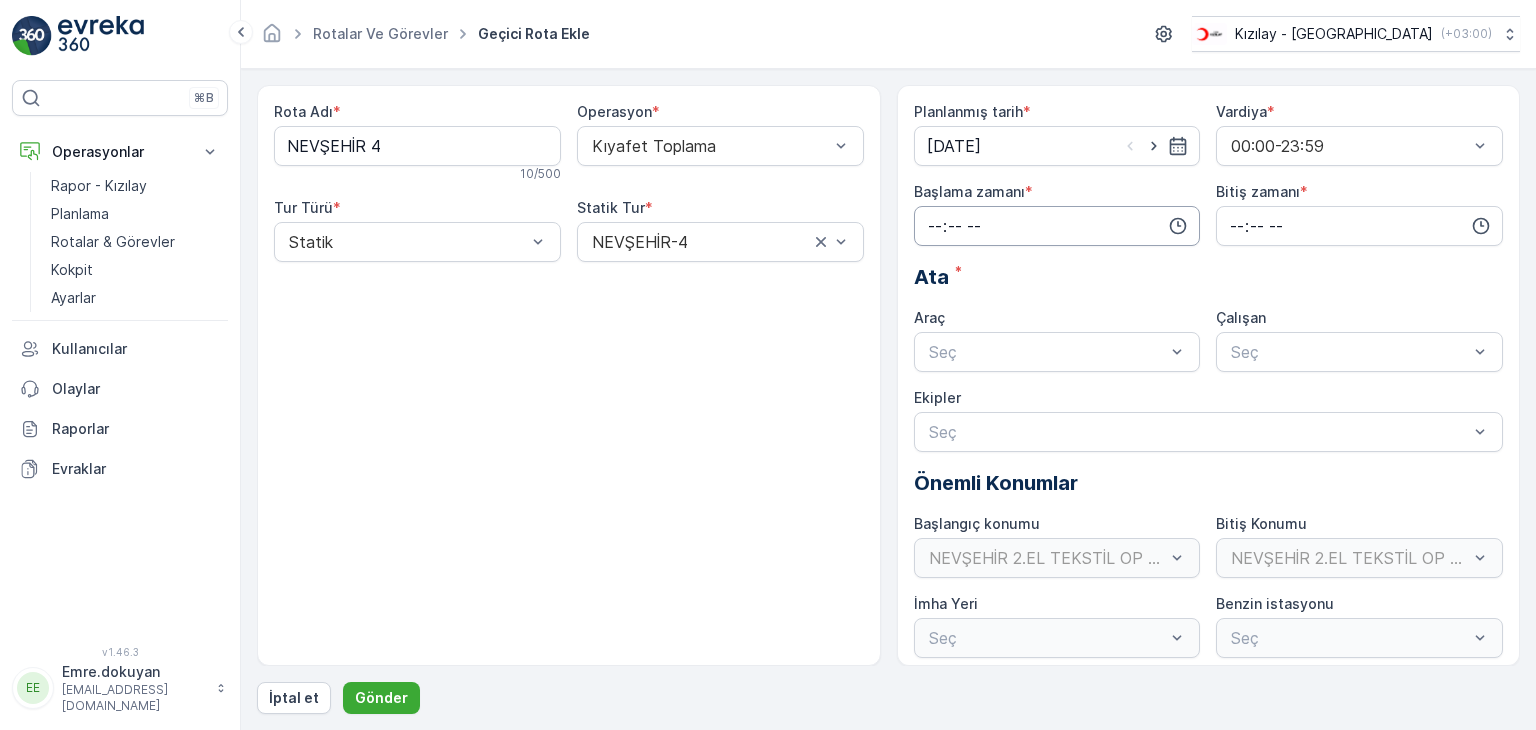 click at bounding box center [1057, 226] 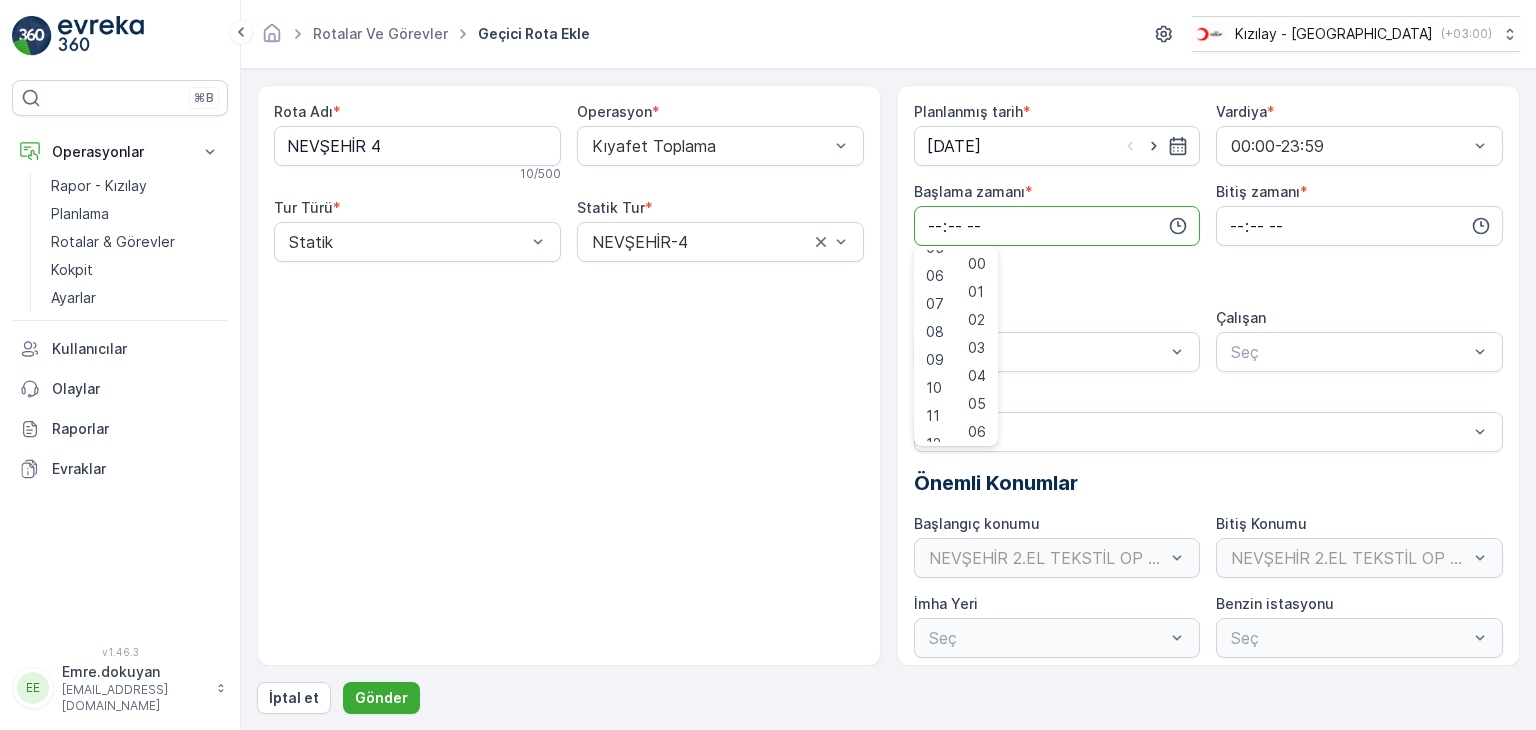 scroll, scrollTop: 200, scrollLeft: 0, axis: vertical 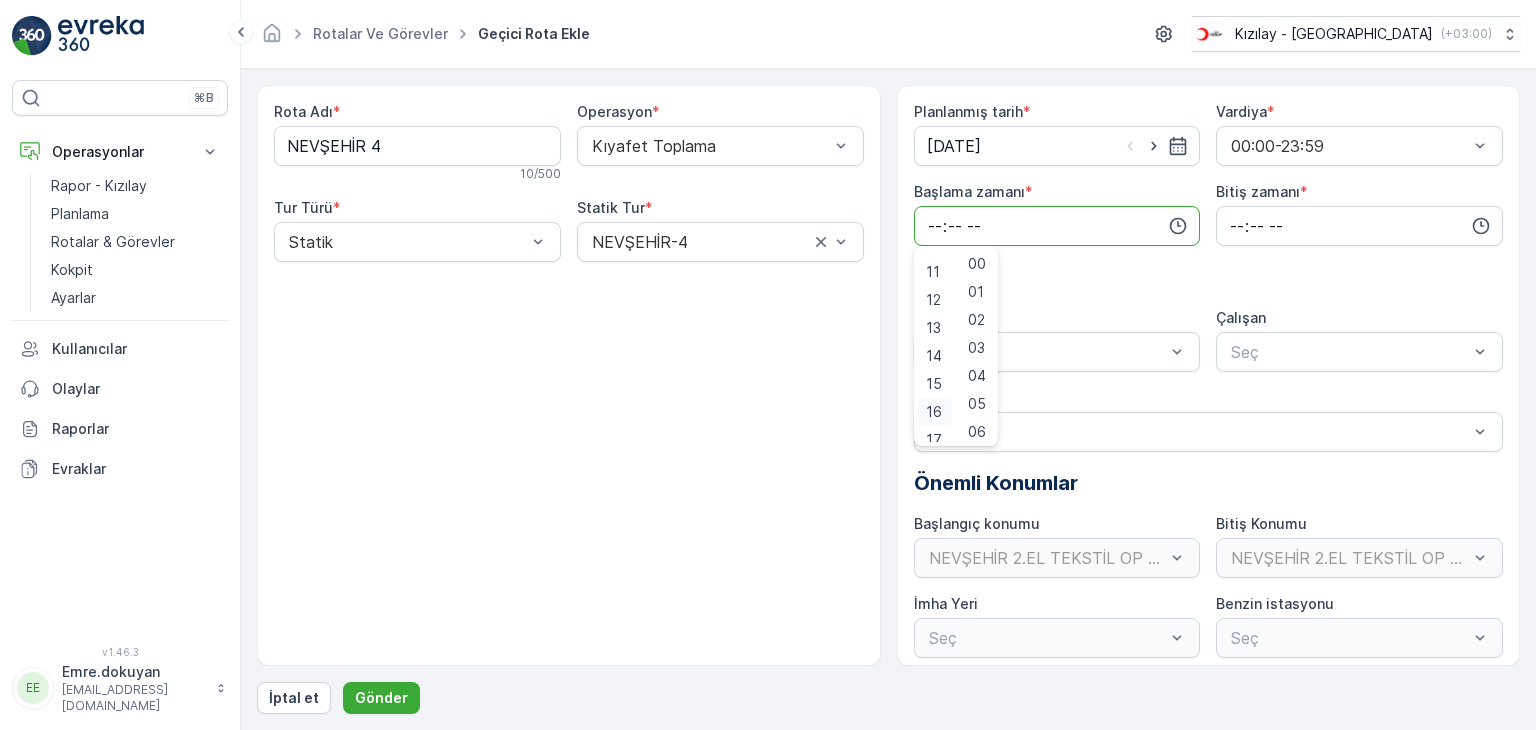 click on "16" at bounding box center (934, 412) 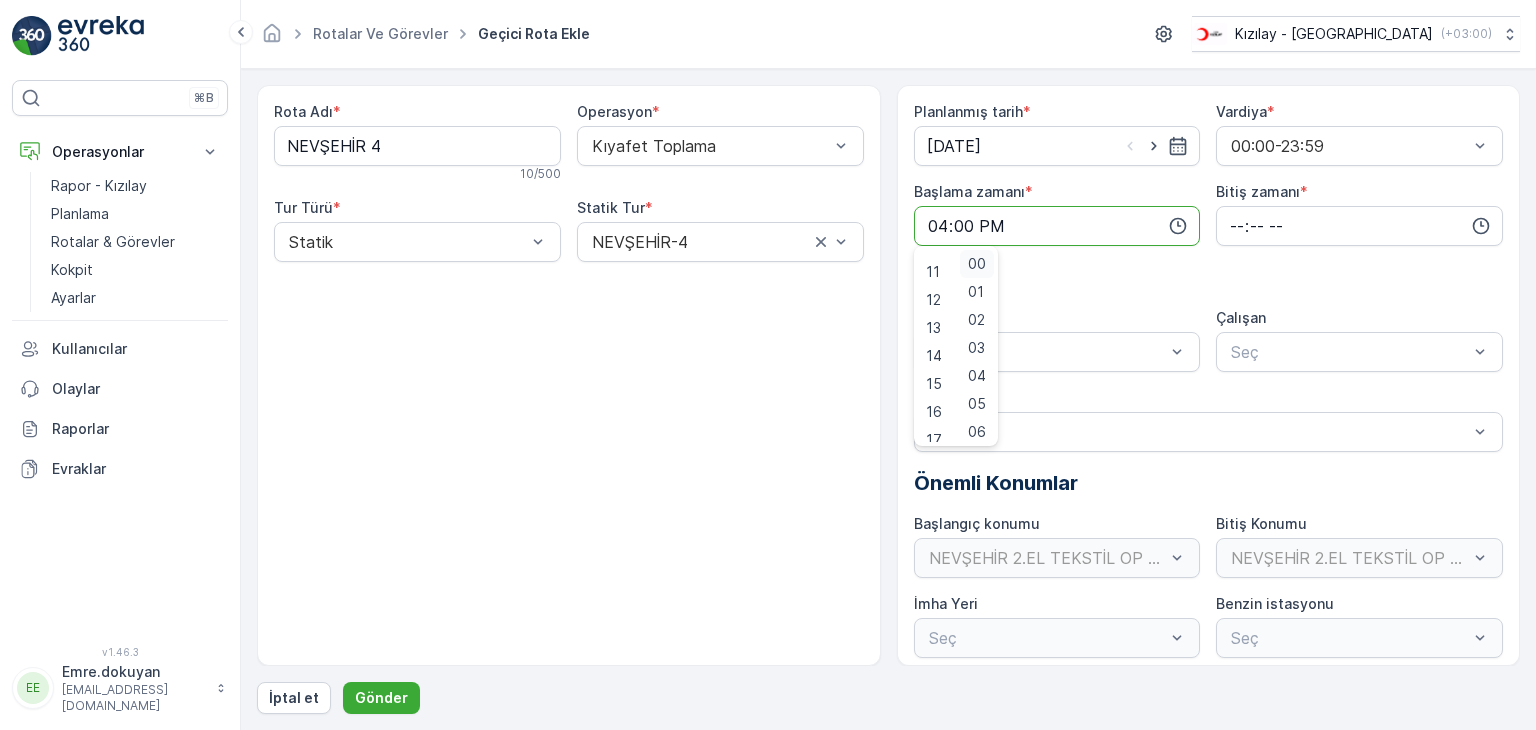click on "00" at bounding box center (977, 264) 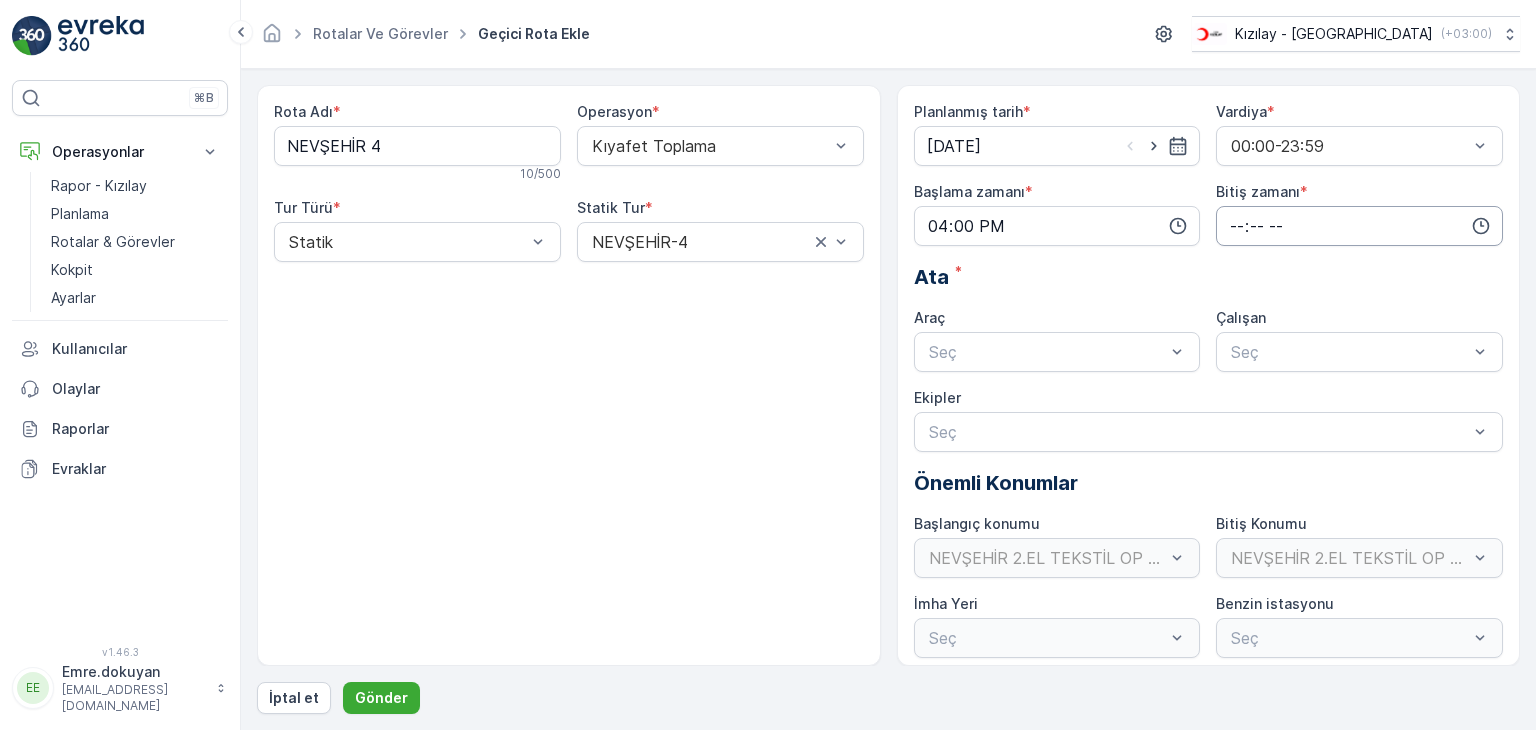 click at bounding box center [1359, 226] 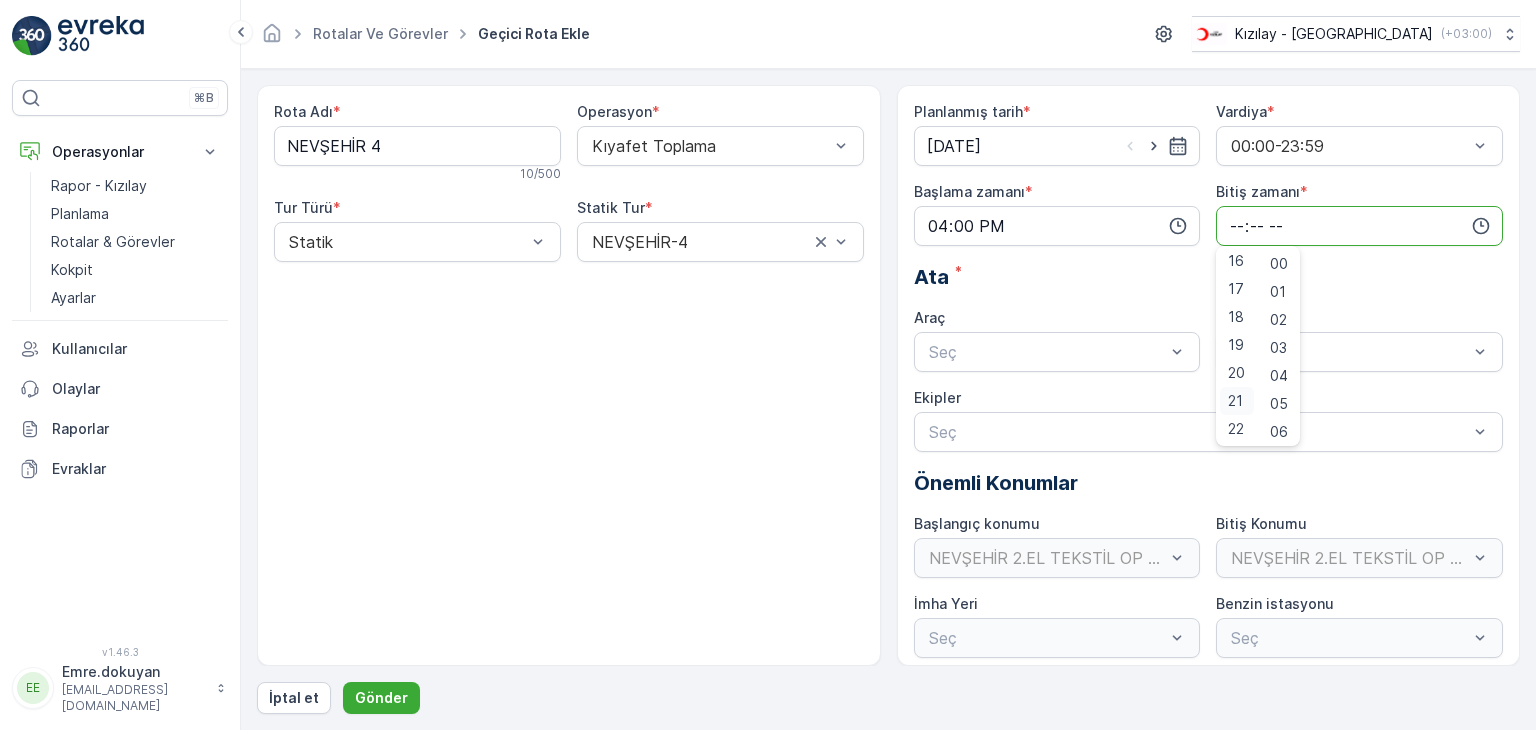 scroll, scrollTop: 480, scrollLeft: 0, axis: vertical 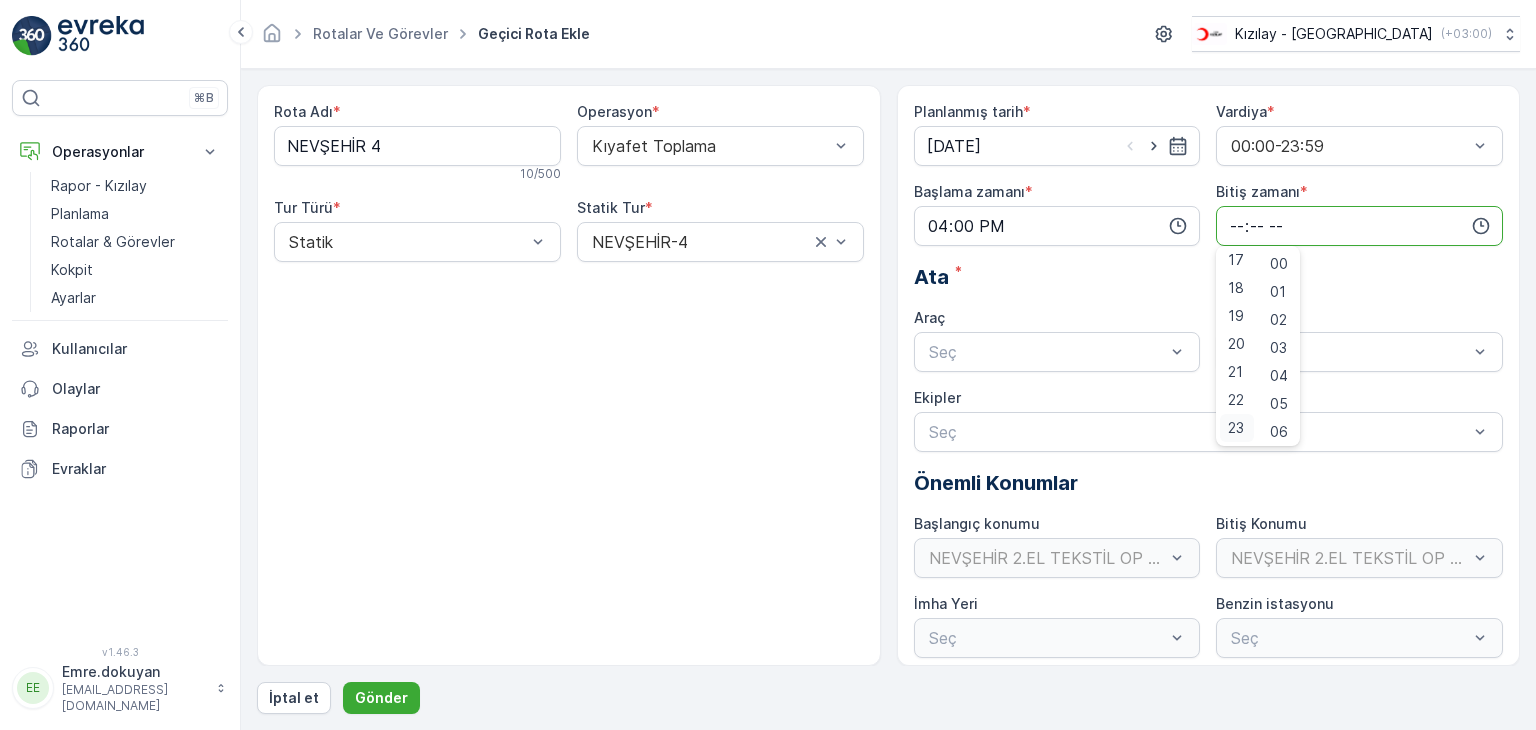 click on "23" at bounding box center (1236, 428) 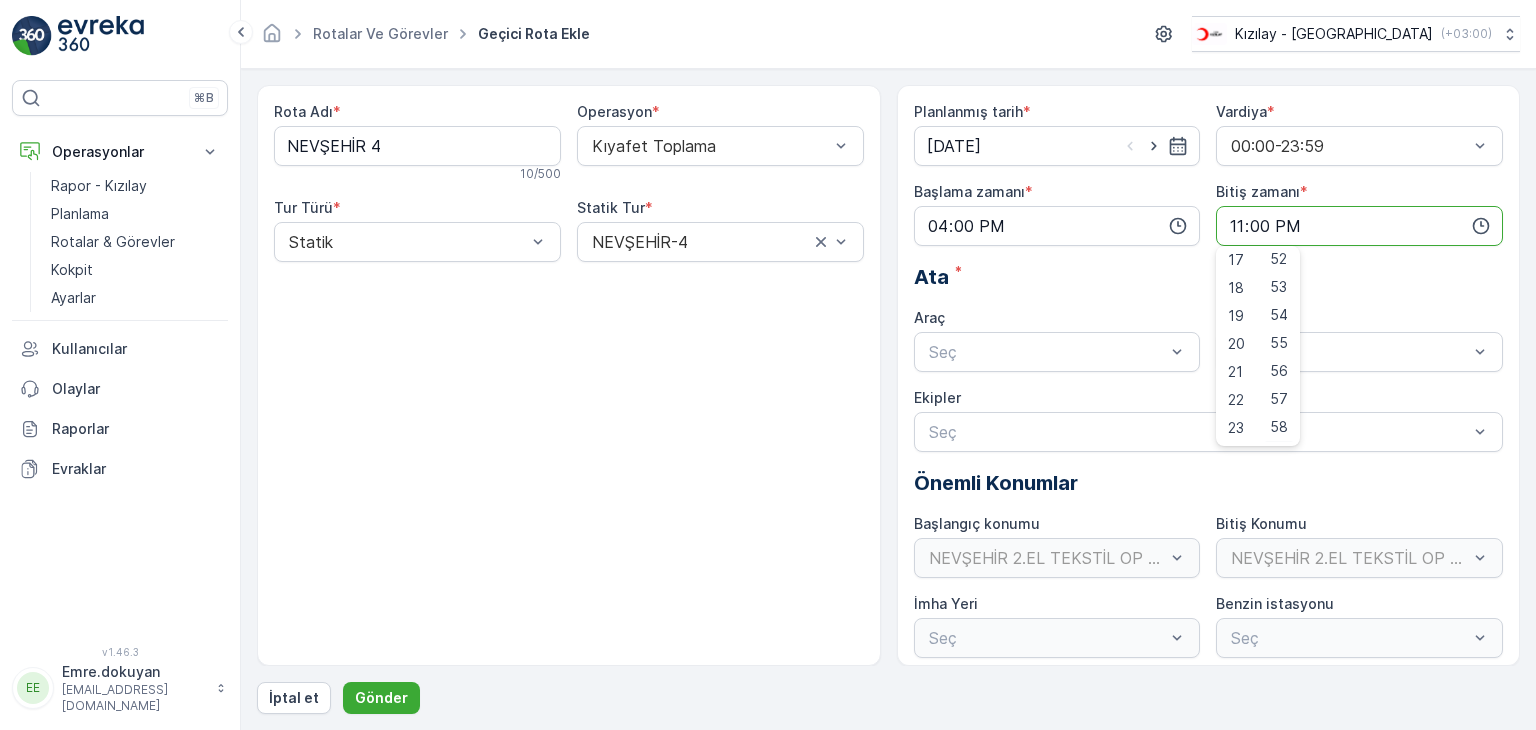 scroll, scrollTop: 1488, scrollLeft: 0, axis: vertical 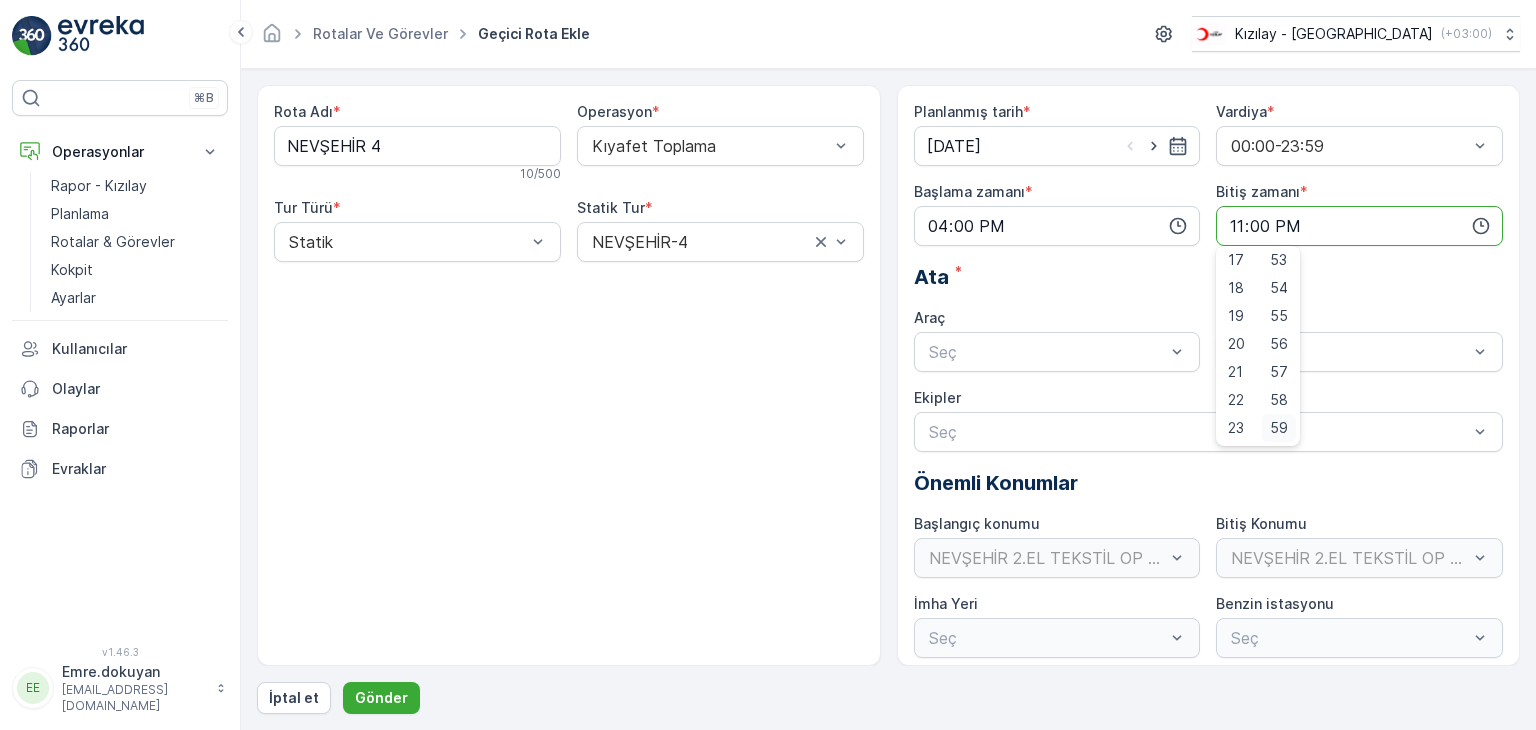 click on "59" at bounding box center (1279, 428) 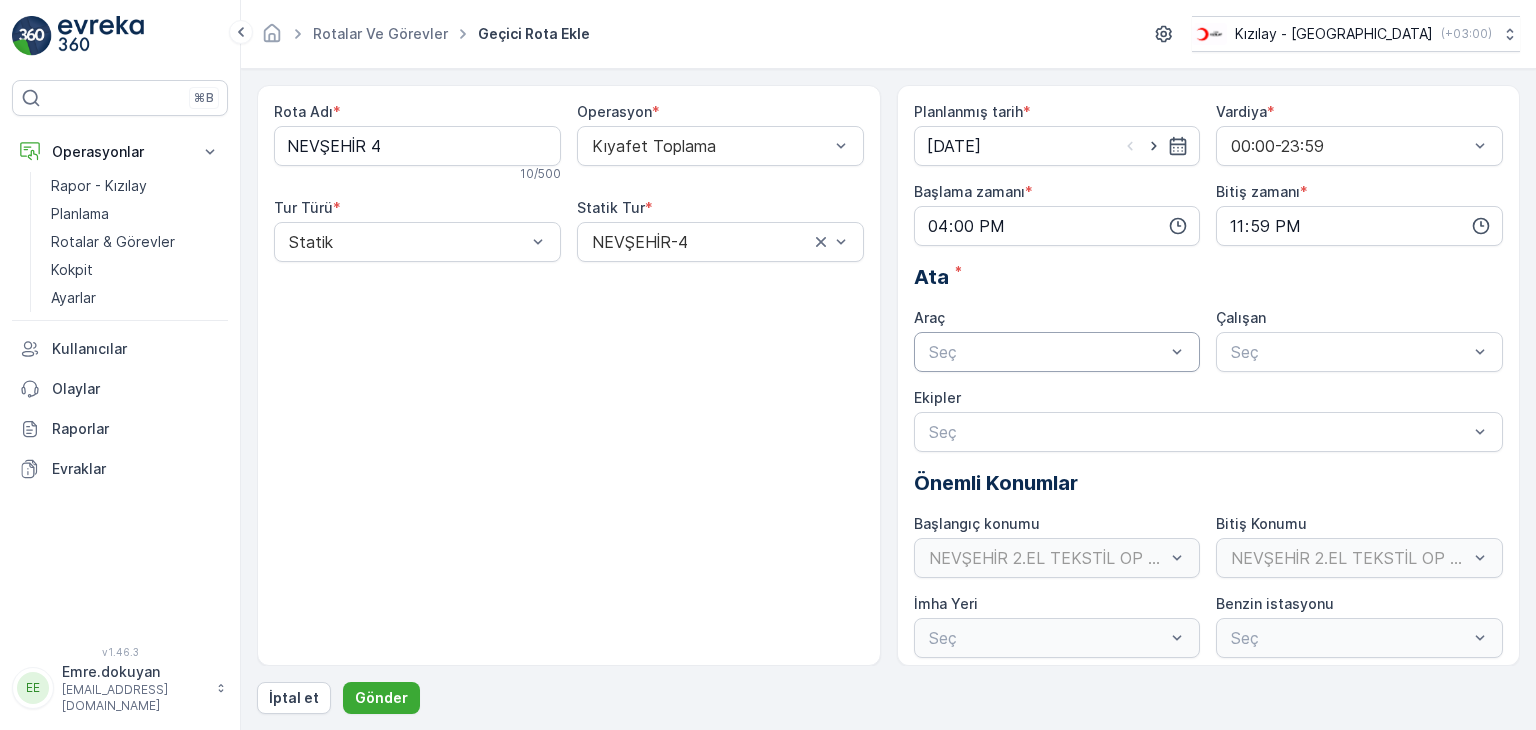 click at bounding box center [1047, 352] 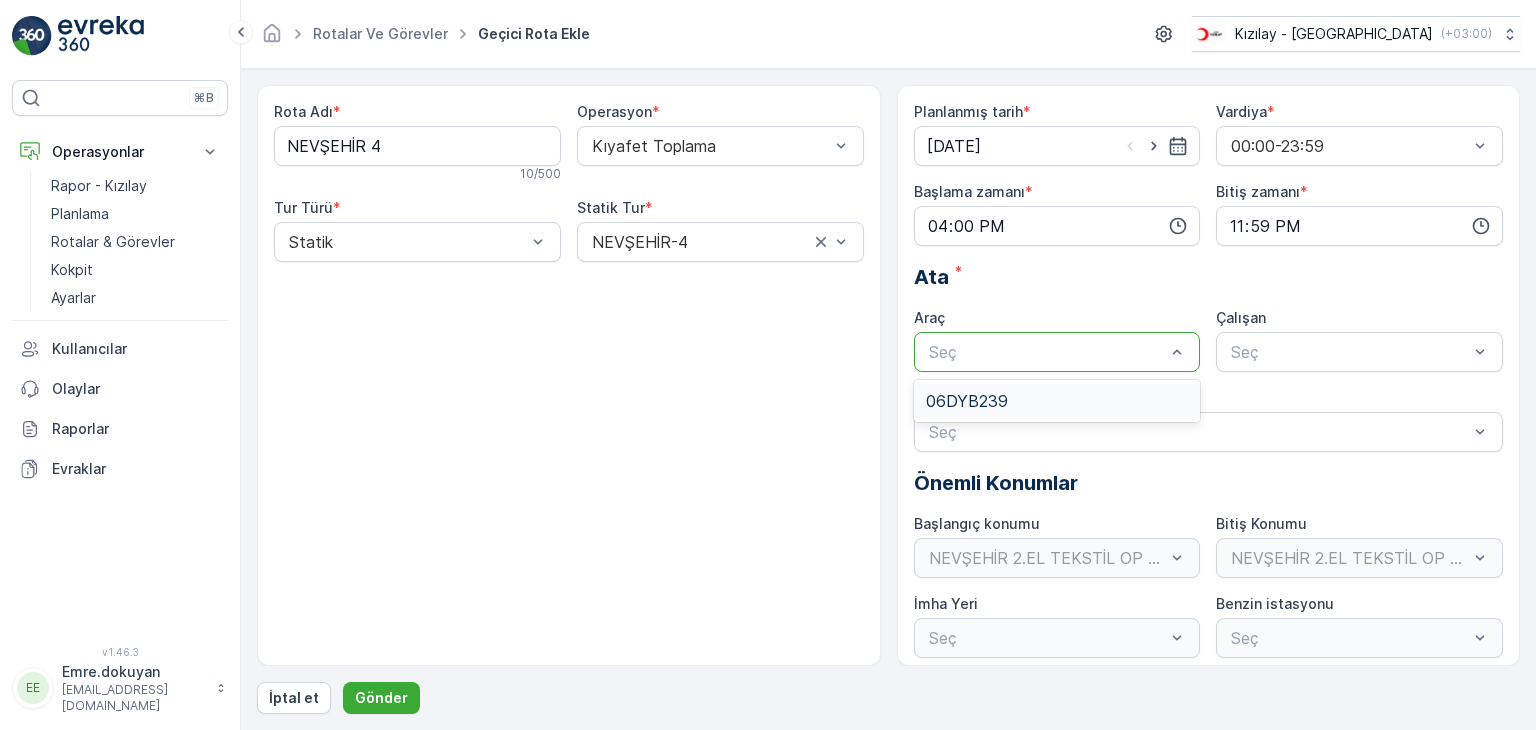 click on "06DYB239" at bounding box center (1057, 401) 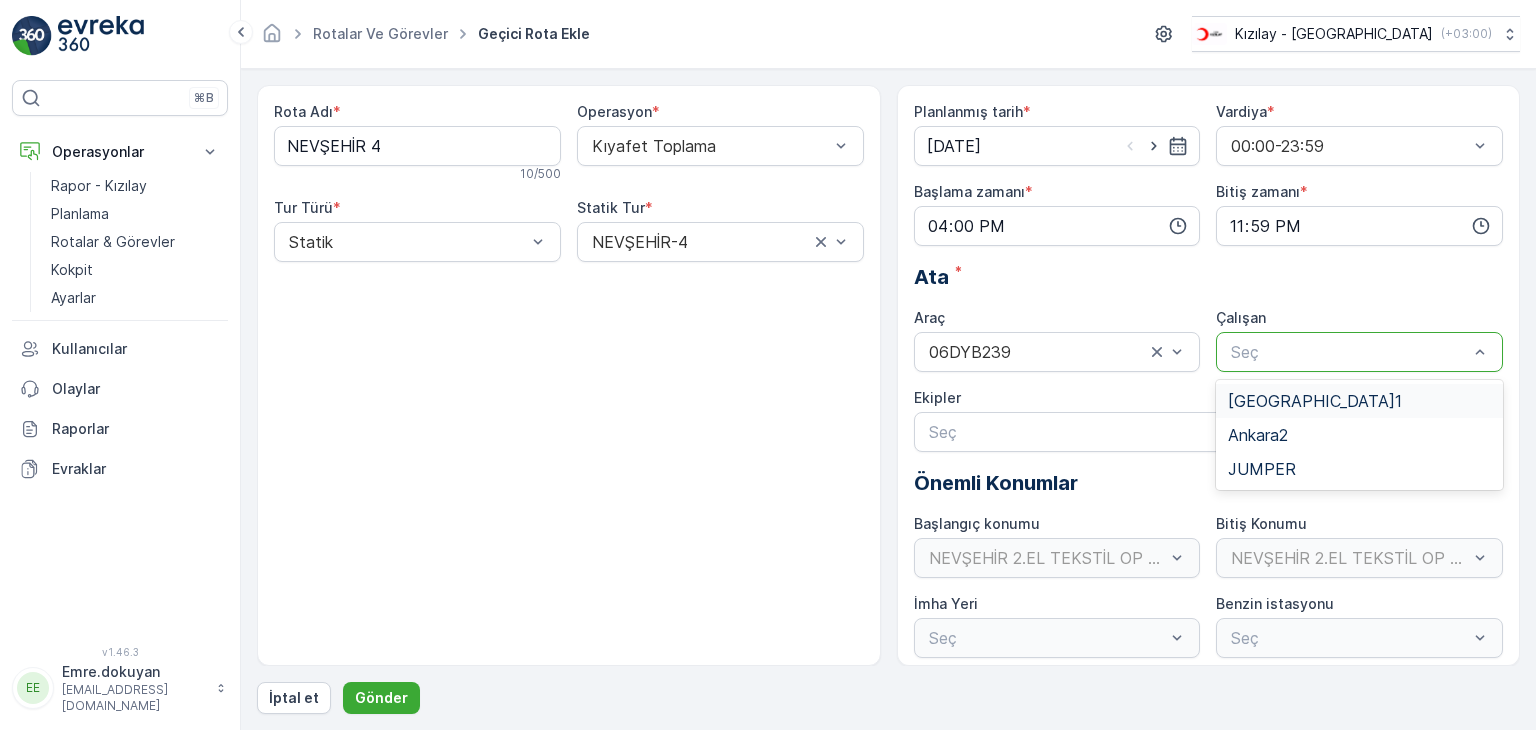 click at bounding box center (1349, 352) 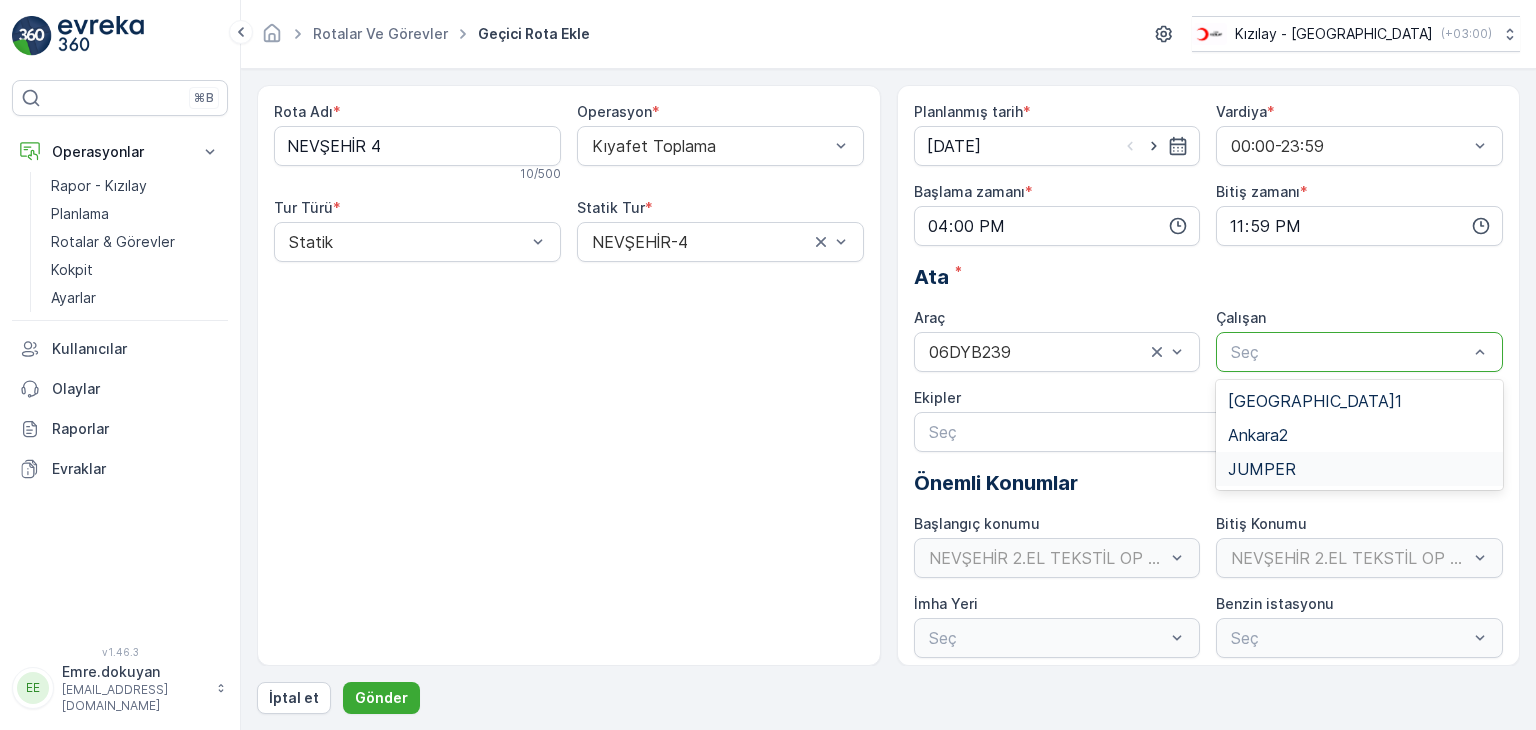click on "JUMPER" at bounding box center (1262, 469) 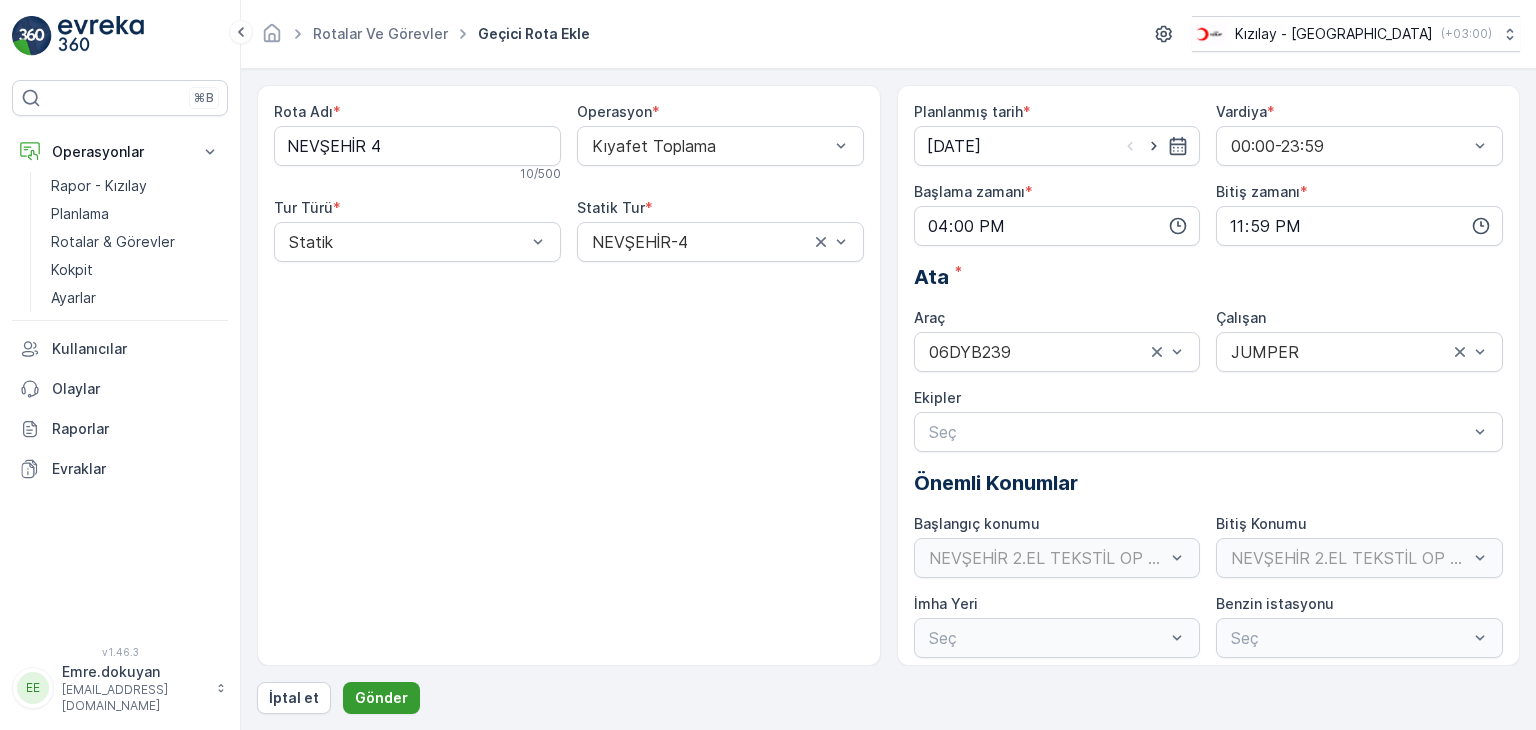 click on "Gönder" at bounding box center (381, 698) 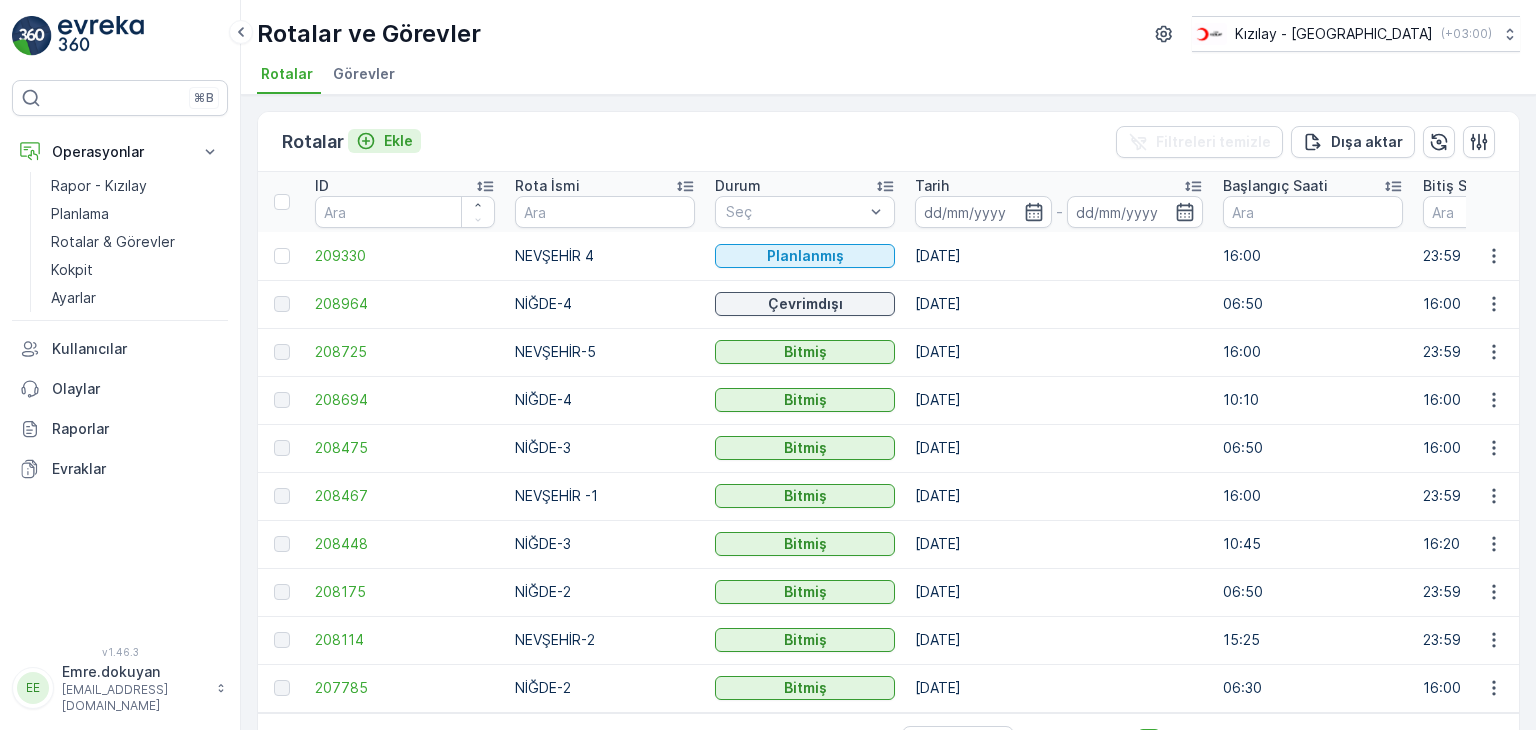 click on "Ekle" at bounding box center (398, 141) 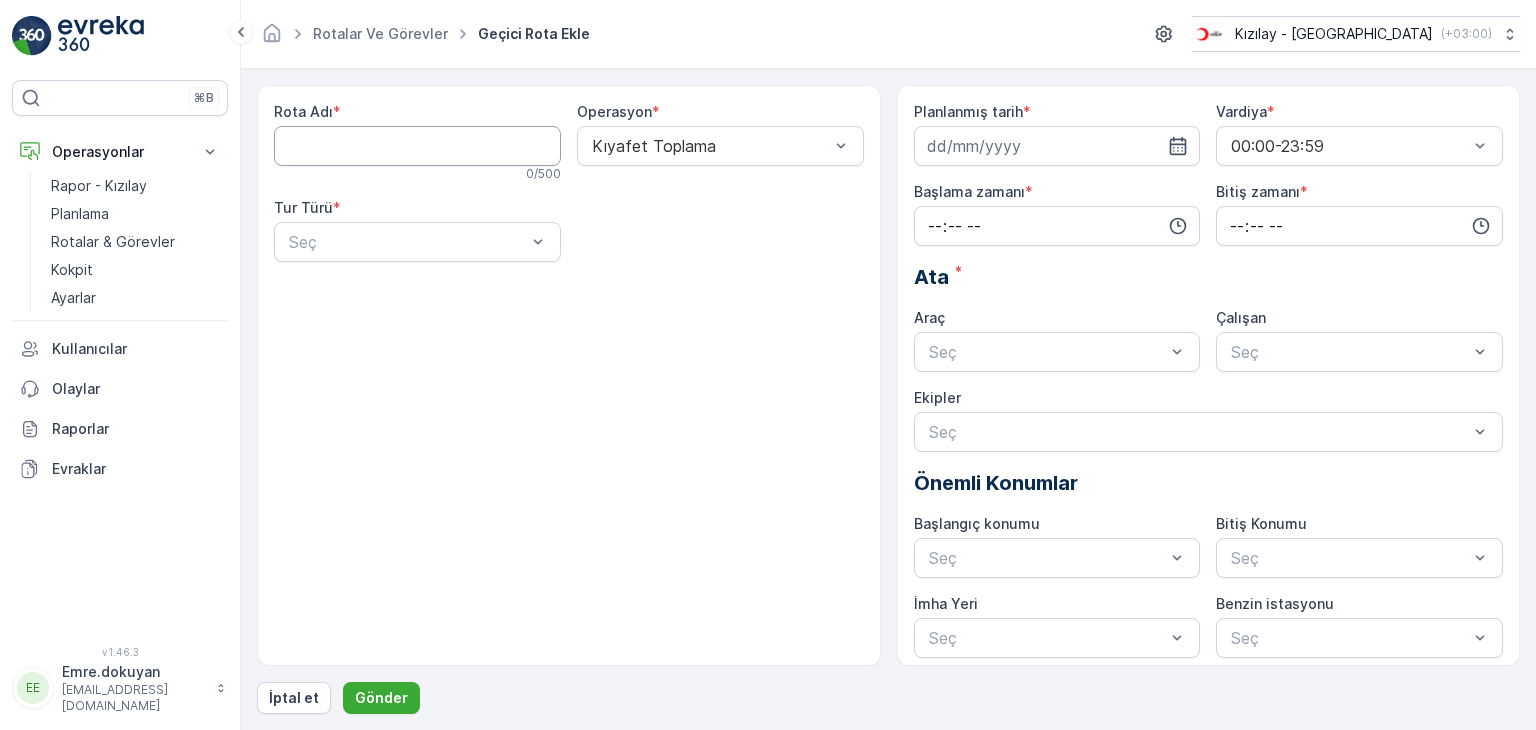 click on "Rota Adı" at bounding box center (417, 146) 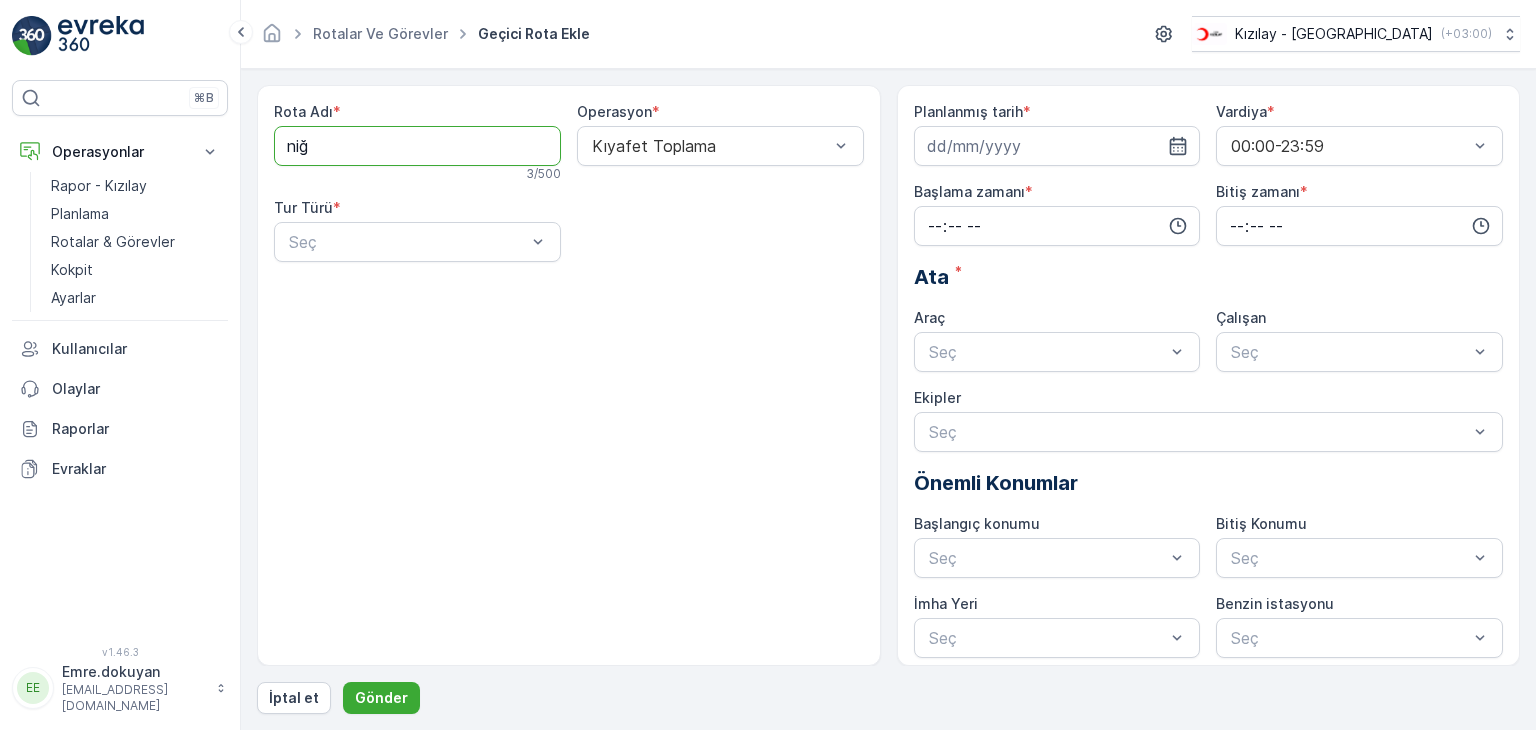 type on "NİĞDE-5" 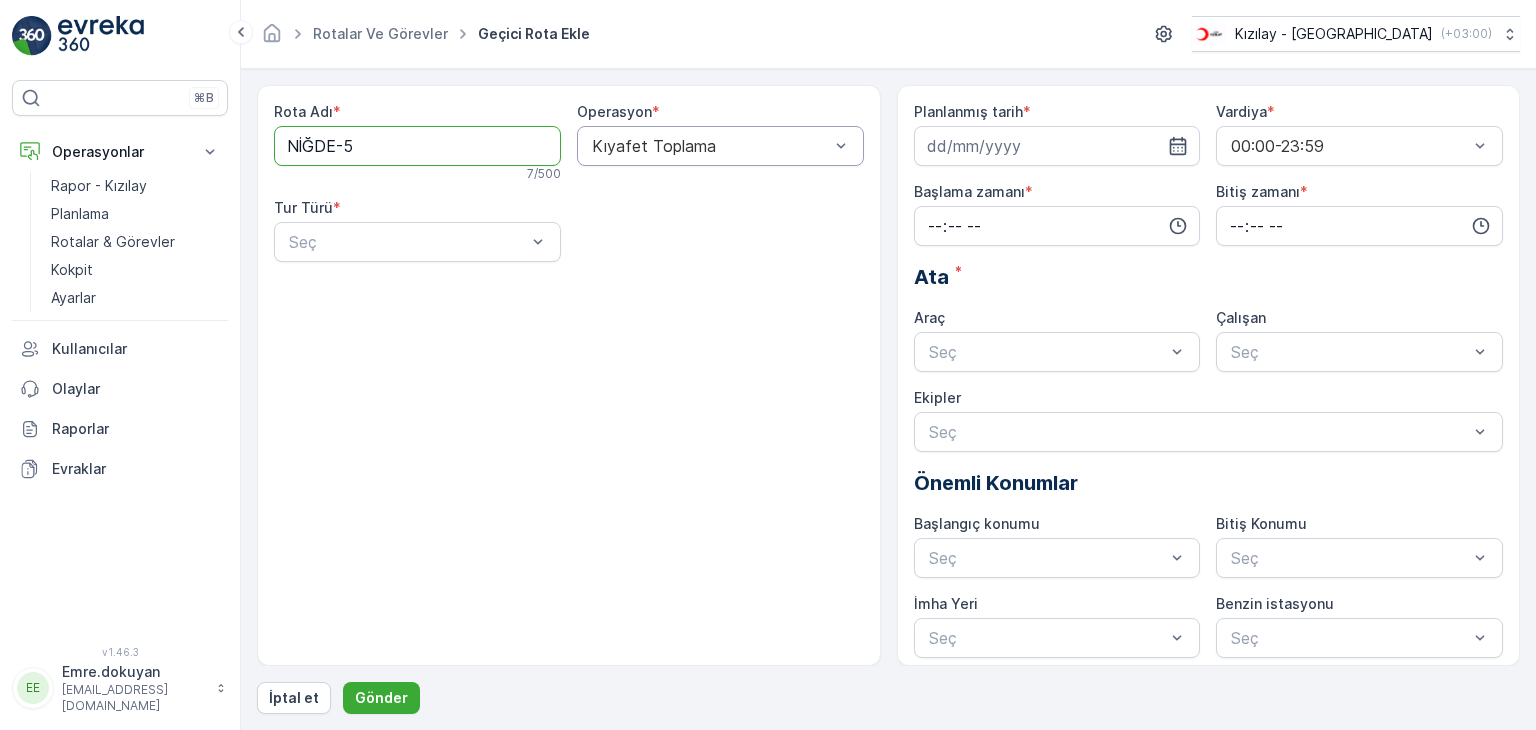 click at bounding box center [710, 146] 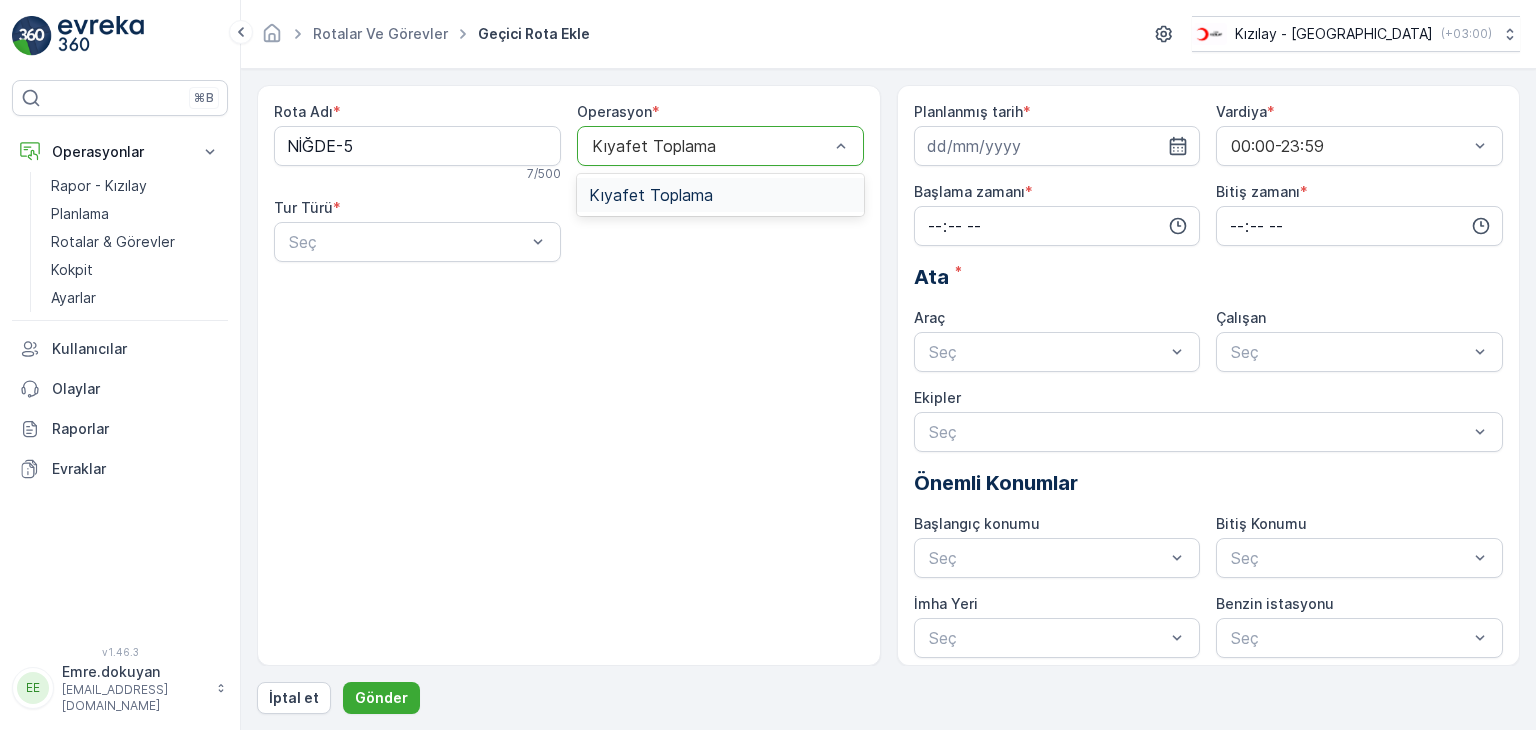 click on "Kıyafet Toplama" at bounding box center (720, 195) 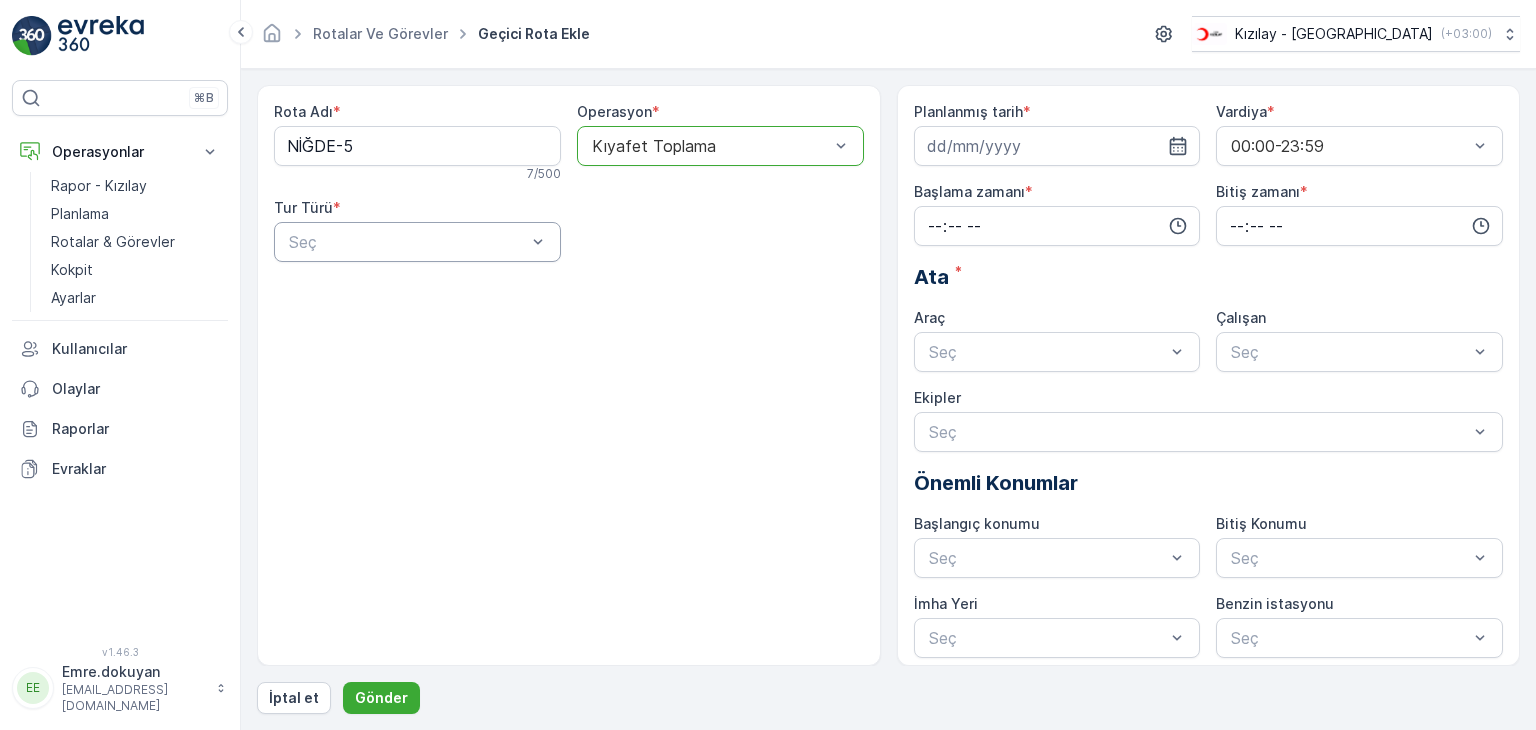 click at bounding box center [407, 242] 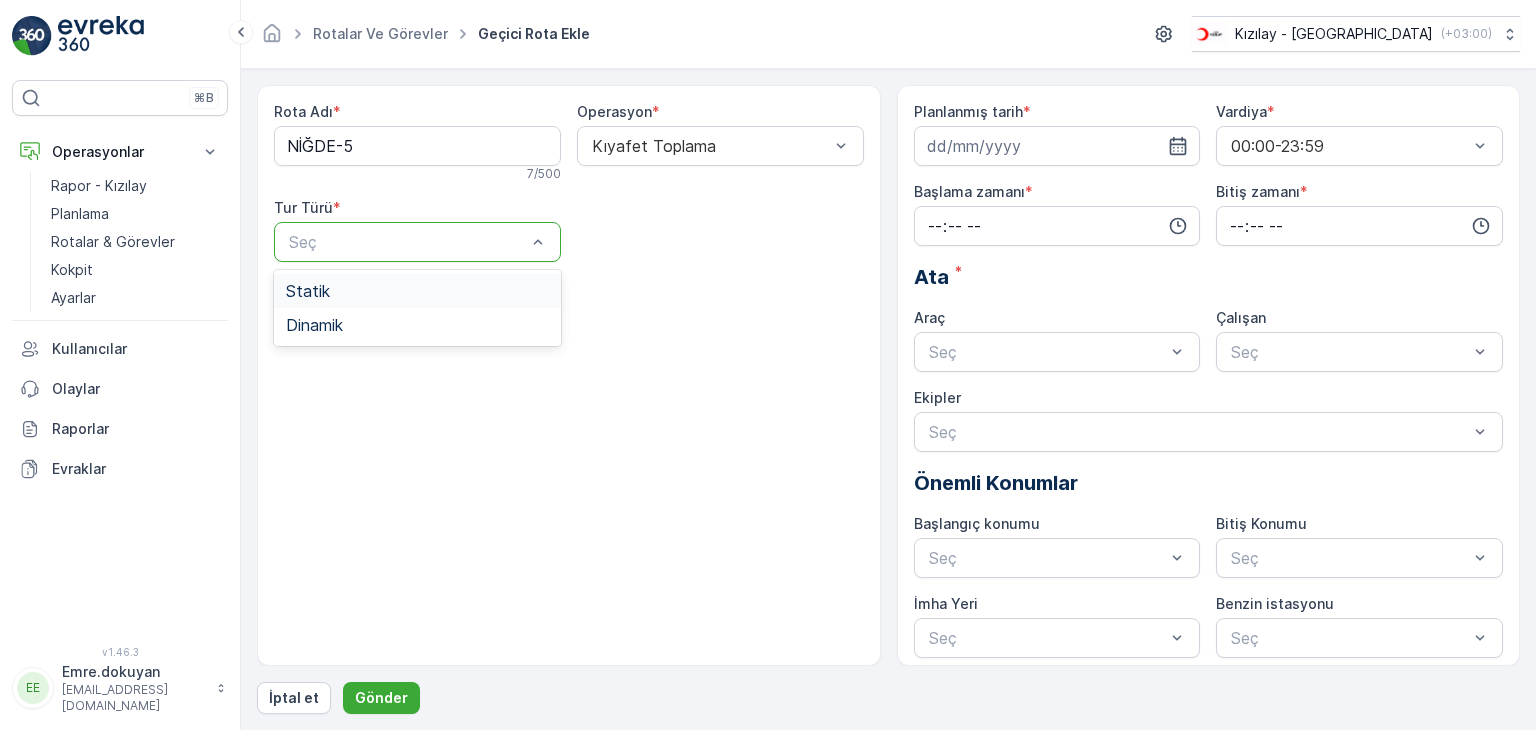 click on "Statik" at bounding box center [417, 291] 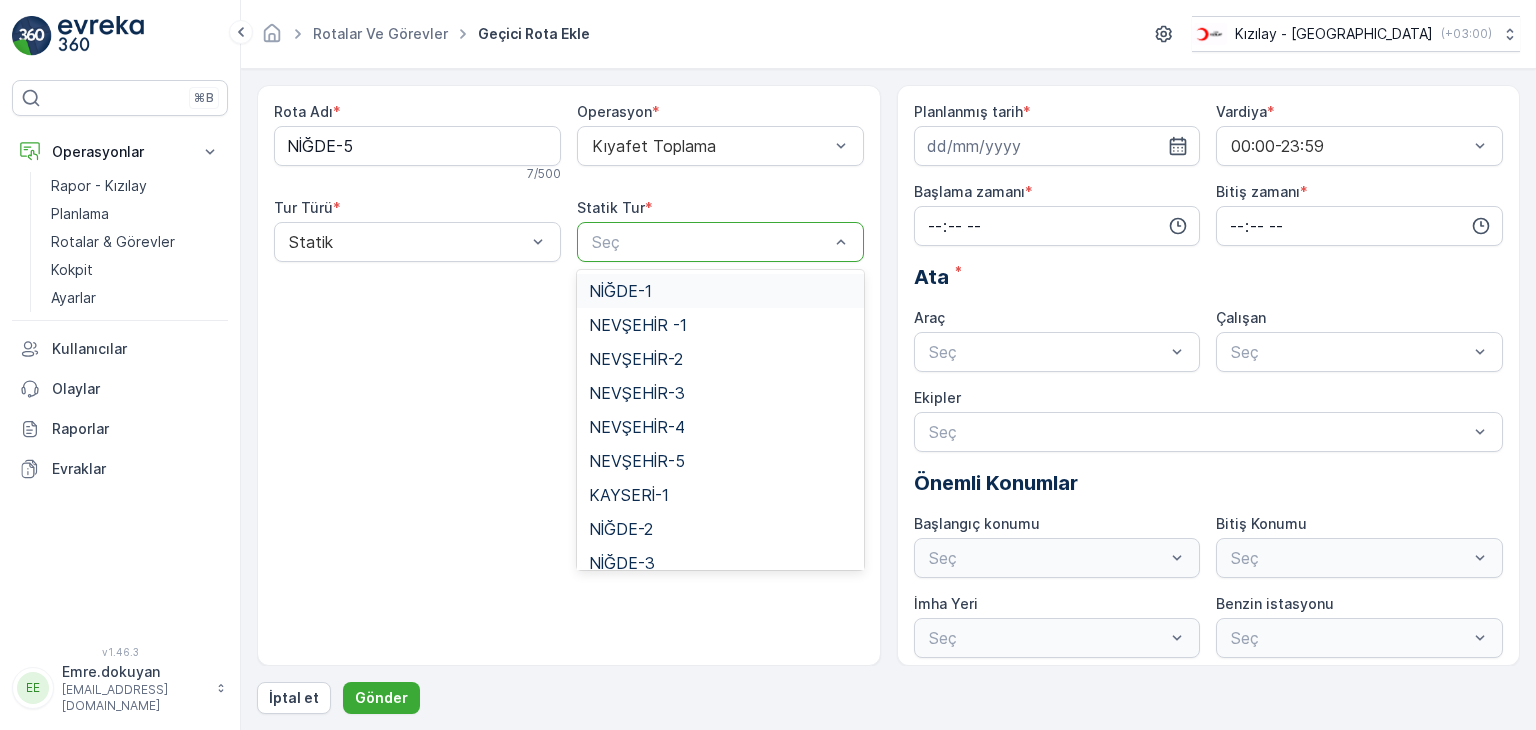 click at bounding box center (710, 242) 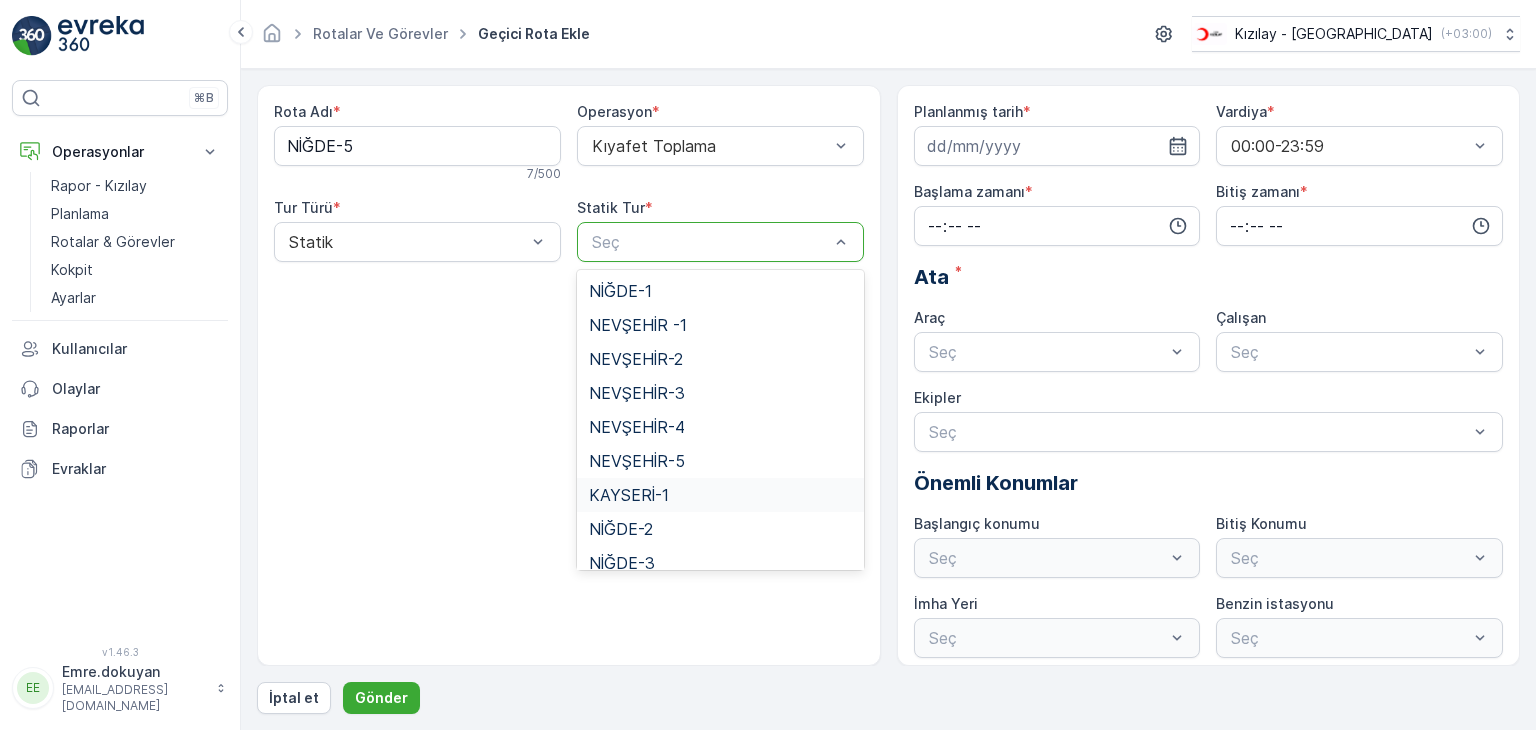 scroll, scrollTop: 82, scrollLeft: 0, axis: vertical 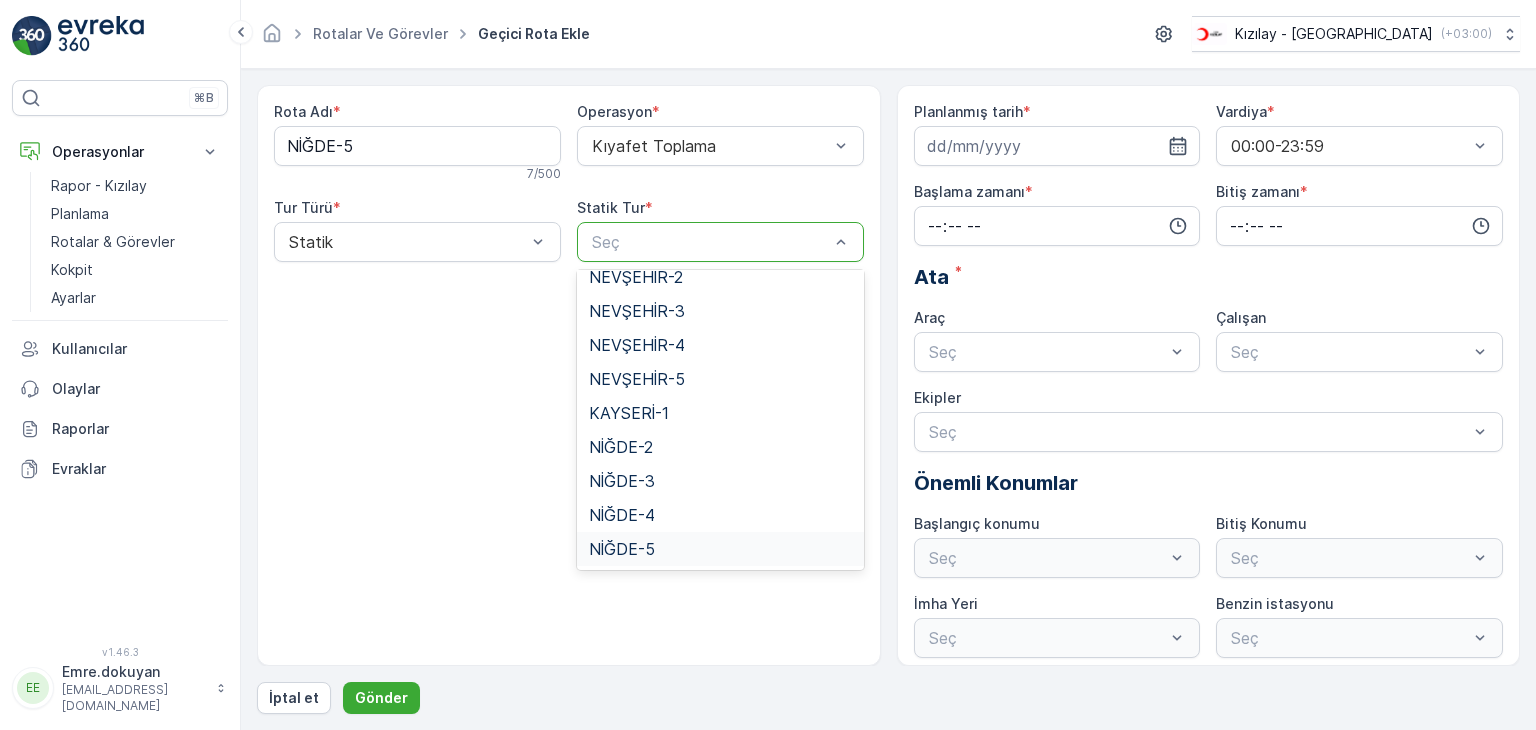 click on "NİĞDE-5" at bounding box center (622, 549) 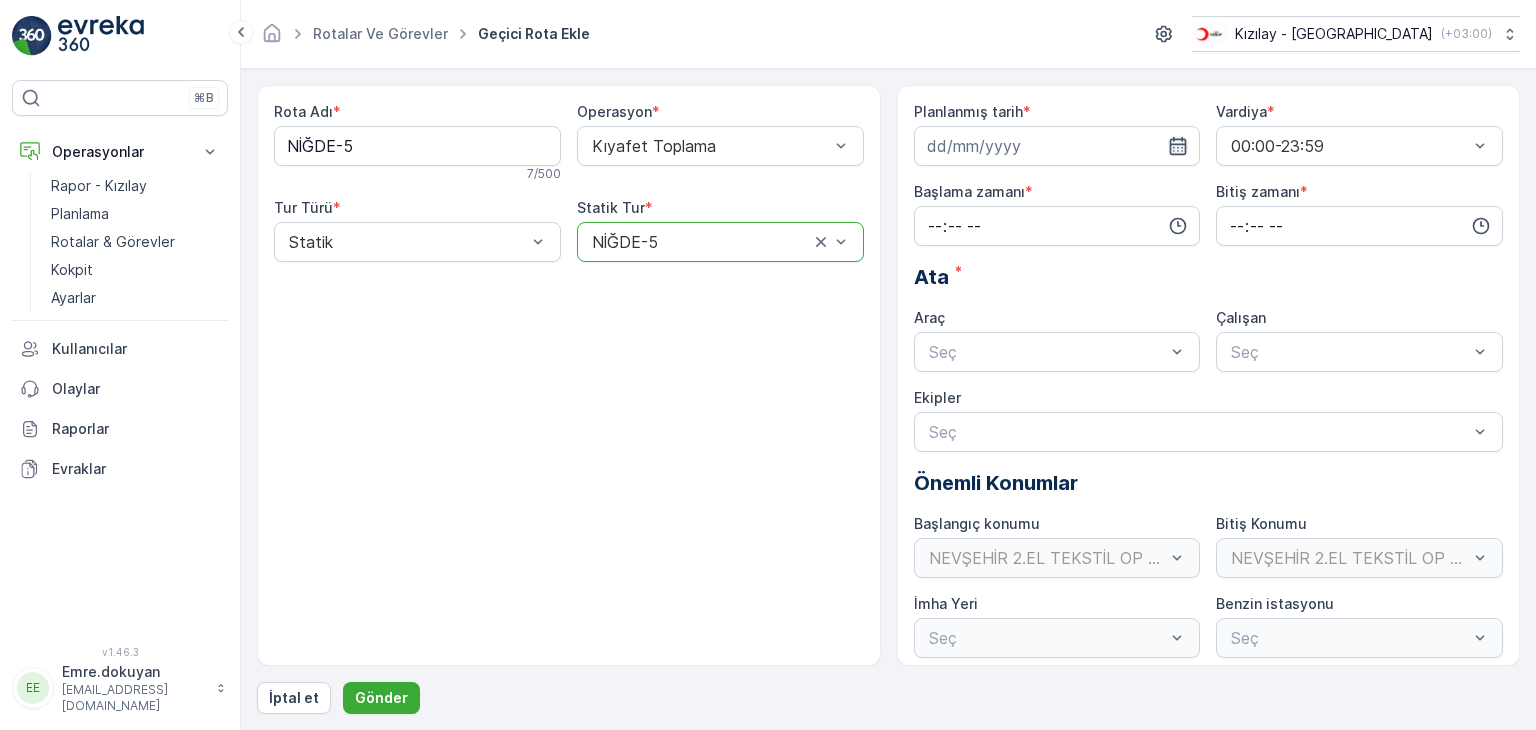 click 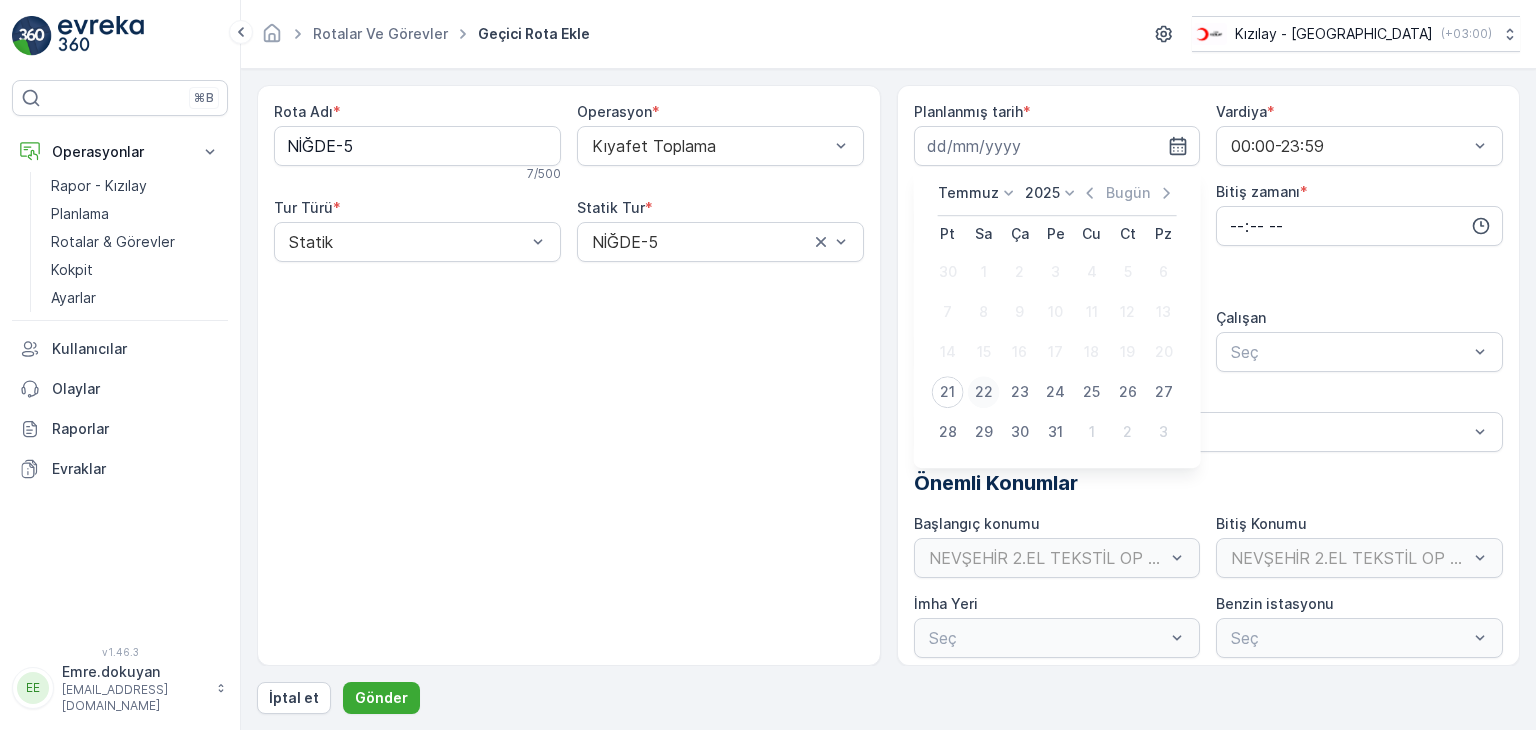 click on "22" at bounding box center (984, 392) 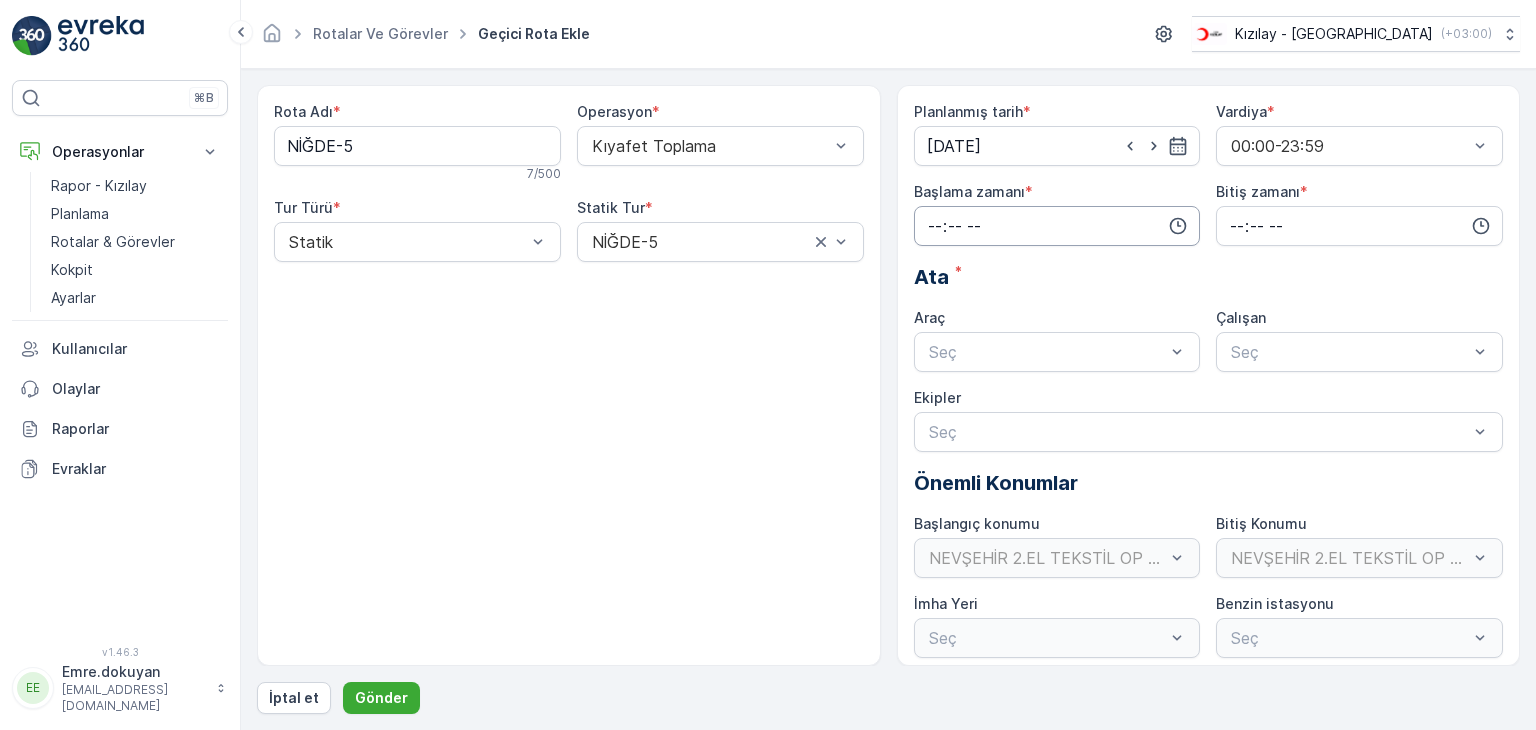 click at bounding box center (1057, 226) 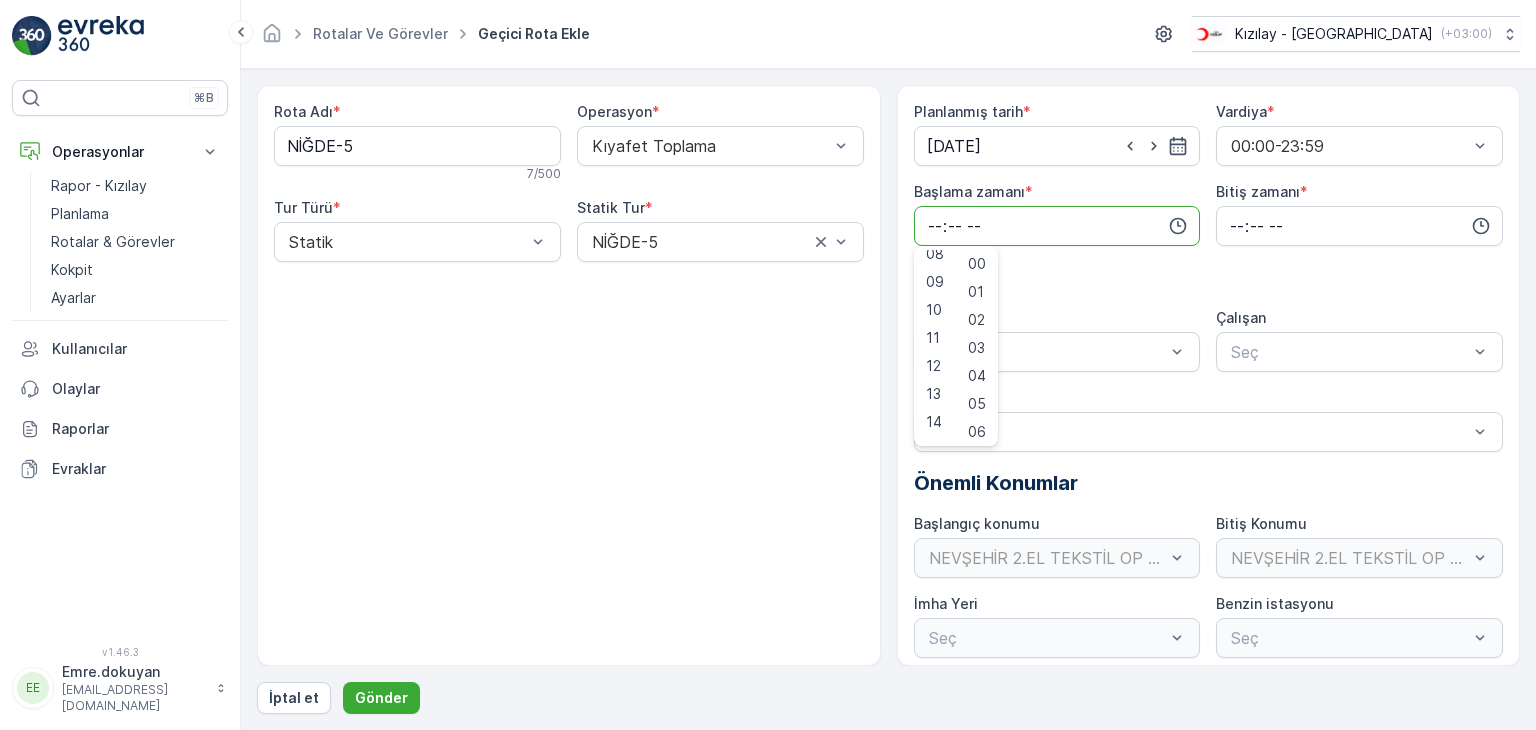 scroll, scrollTop: 300, scrollLeft: 0, axis: vertical 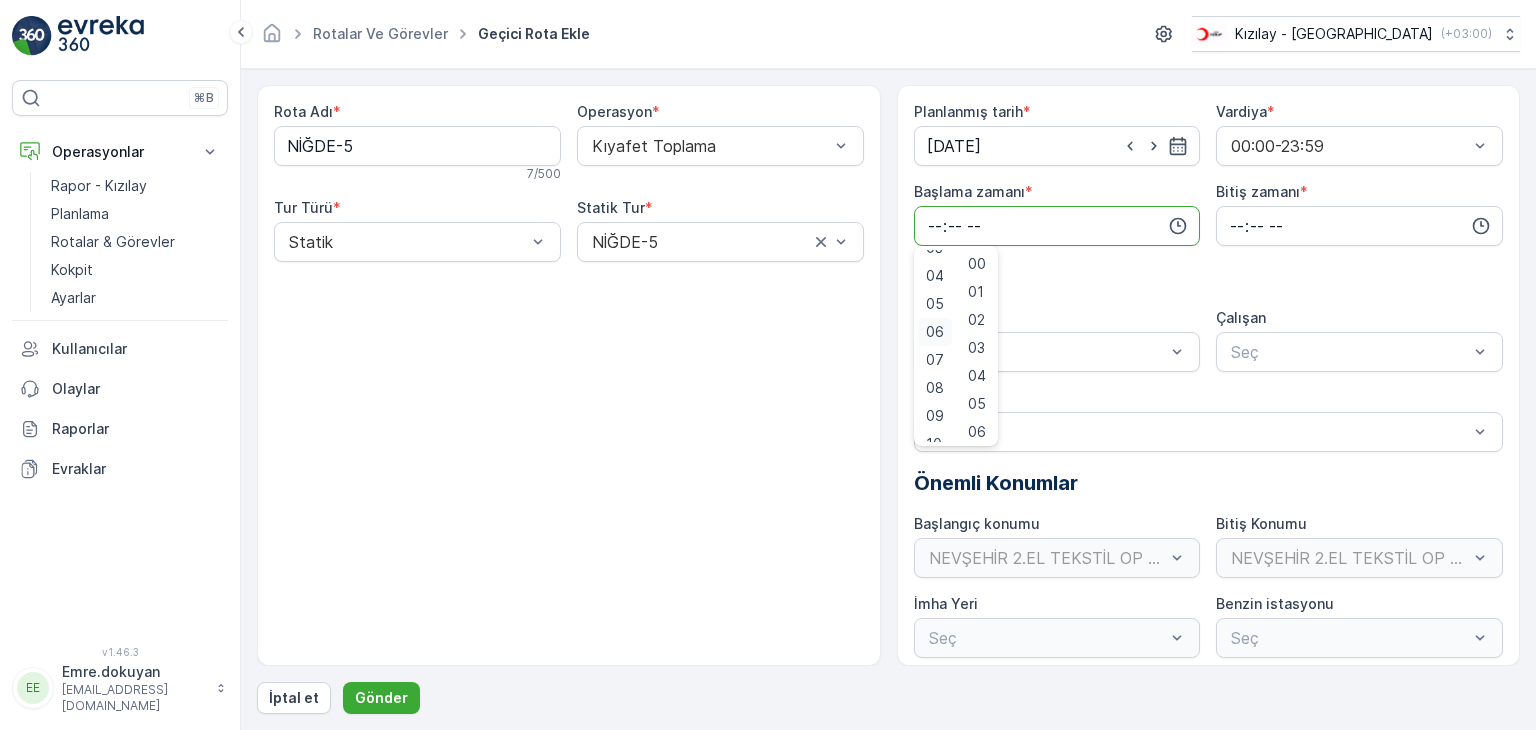 click on "06" at bounding box center [935, 332] 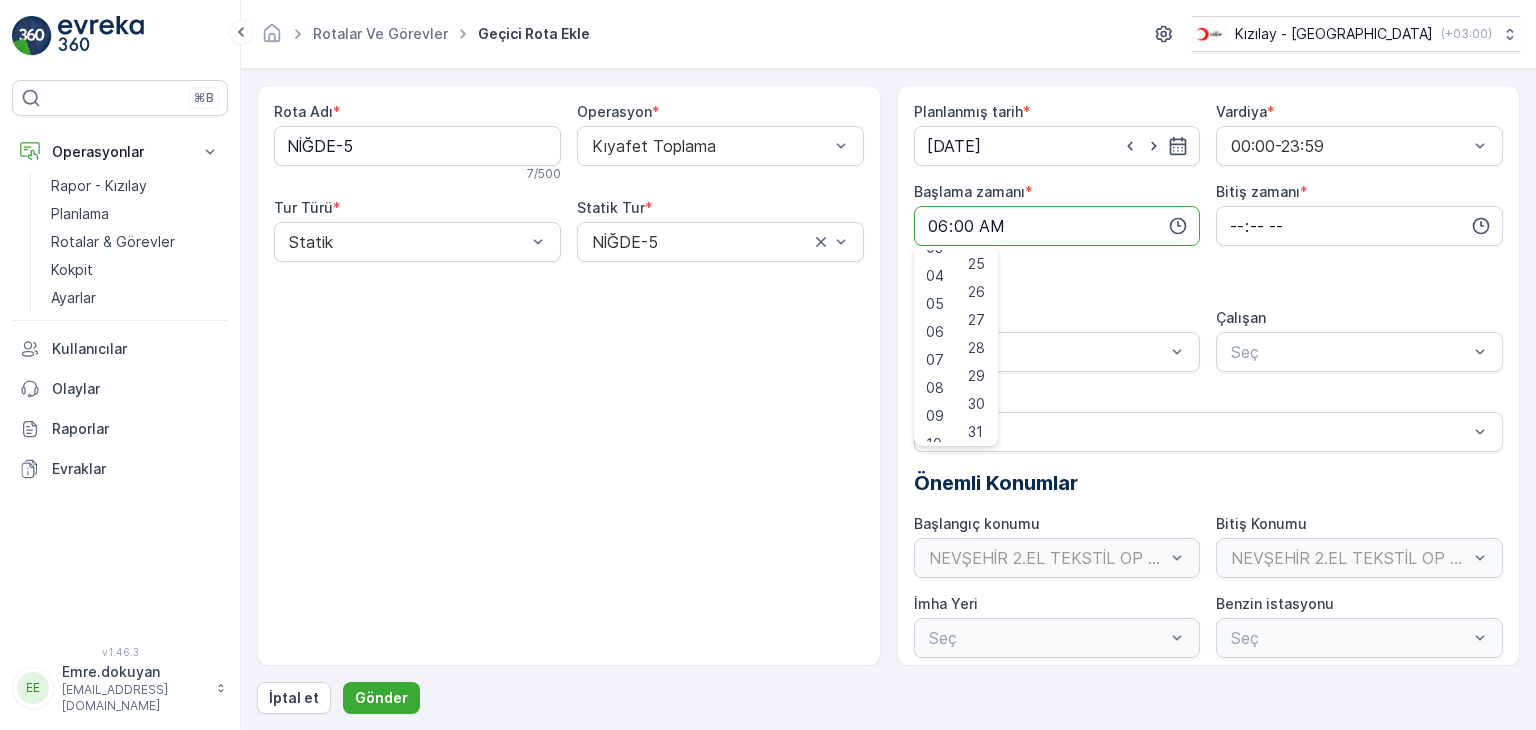 scroll, scrollTop: 800, scrollLeft: 0, axis: vertical 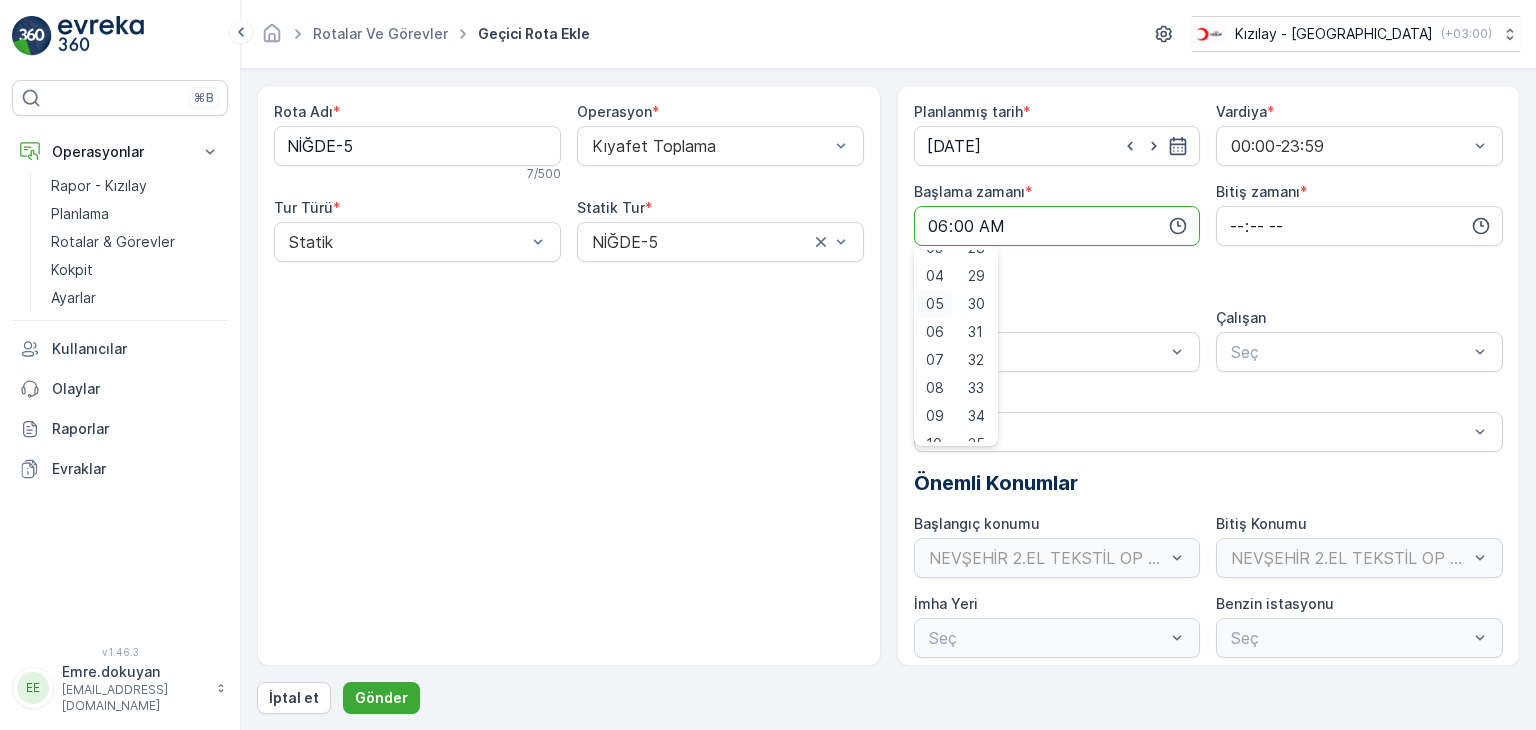 click on "05" at bounding box center (935, 304) 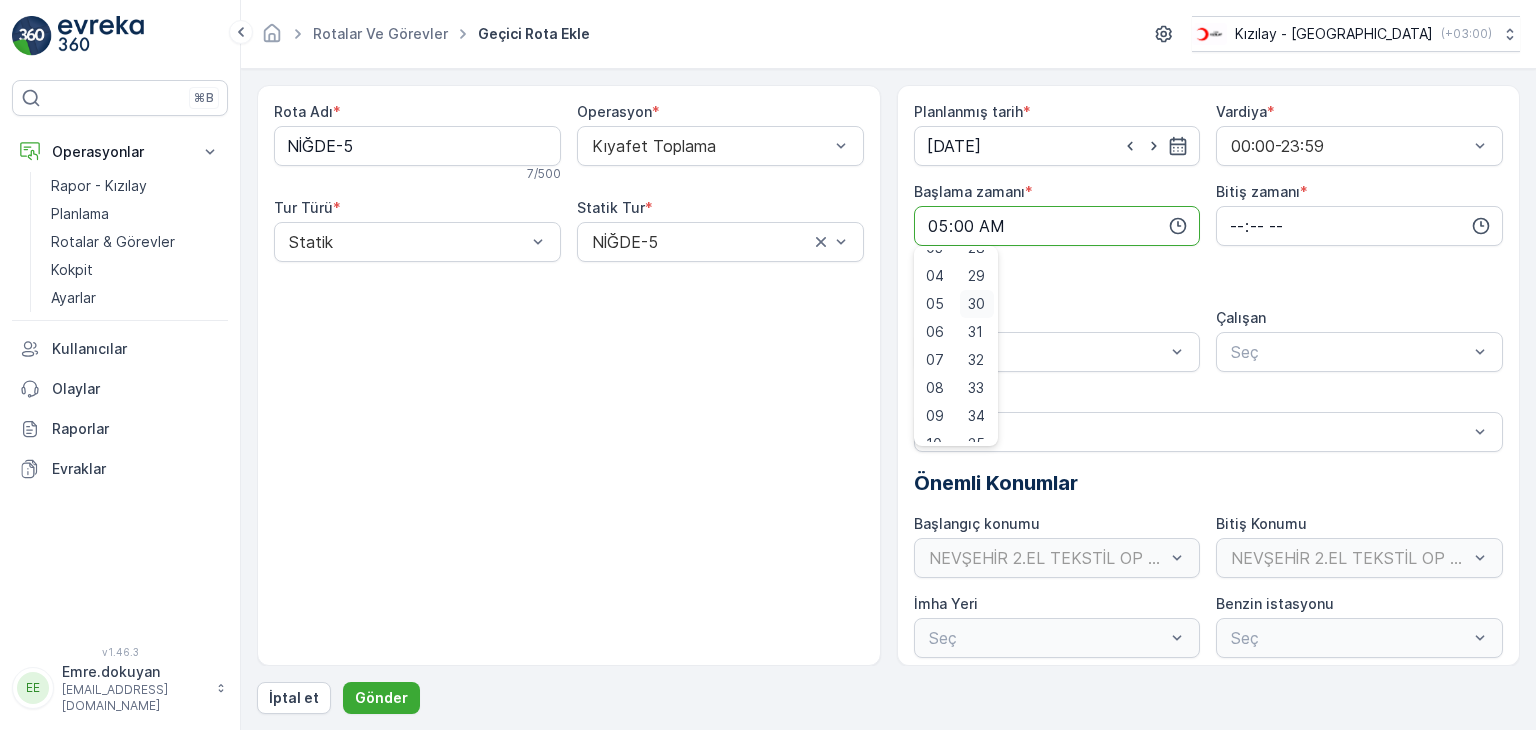 click on "30" at bounding box center (976, 304) 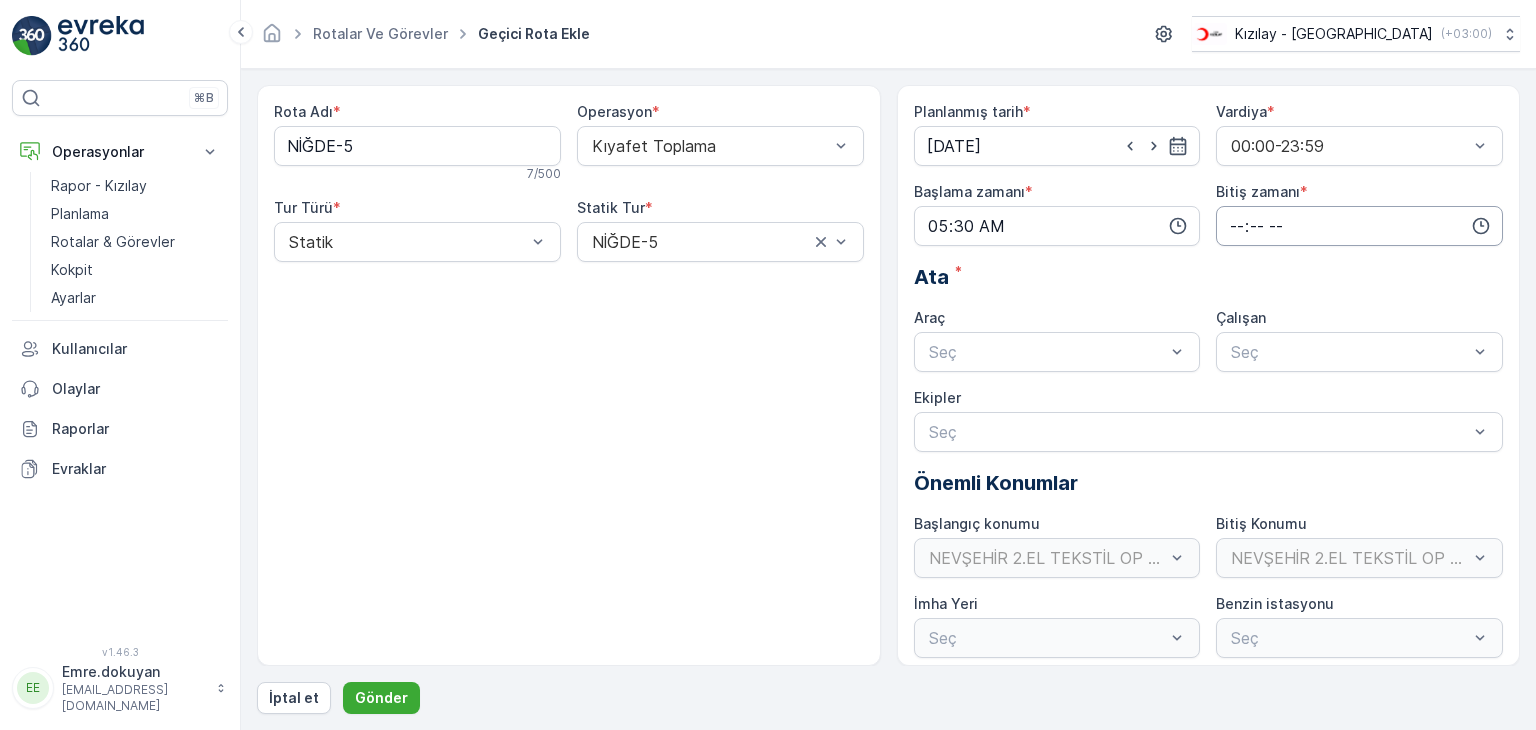click at bounding box center (1359, 226) 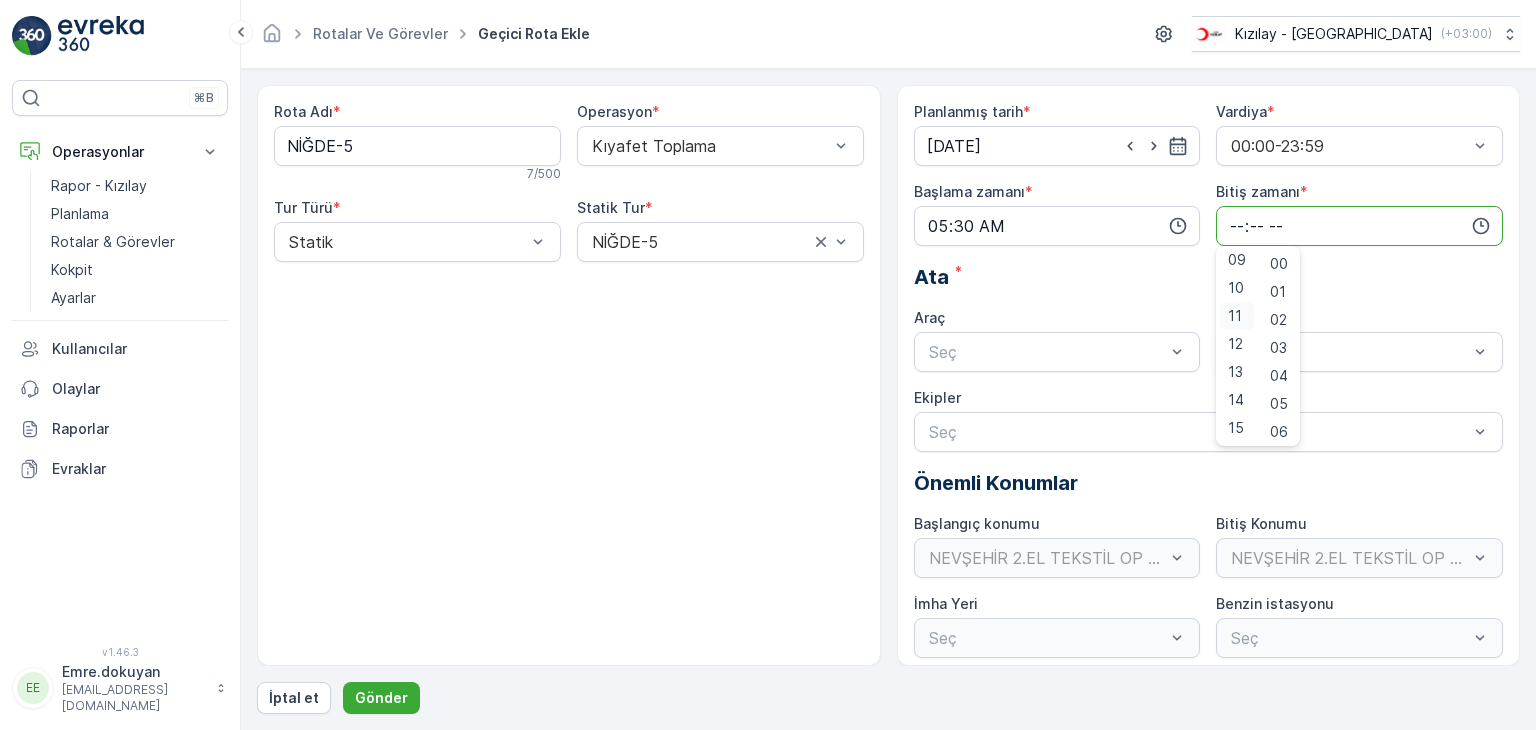 scroll, scrollTop: 300, scrollLeft: 0, axis: vertical 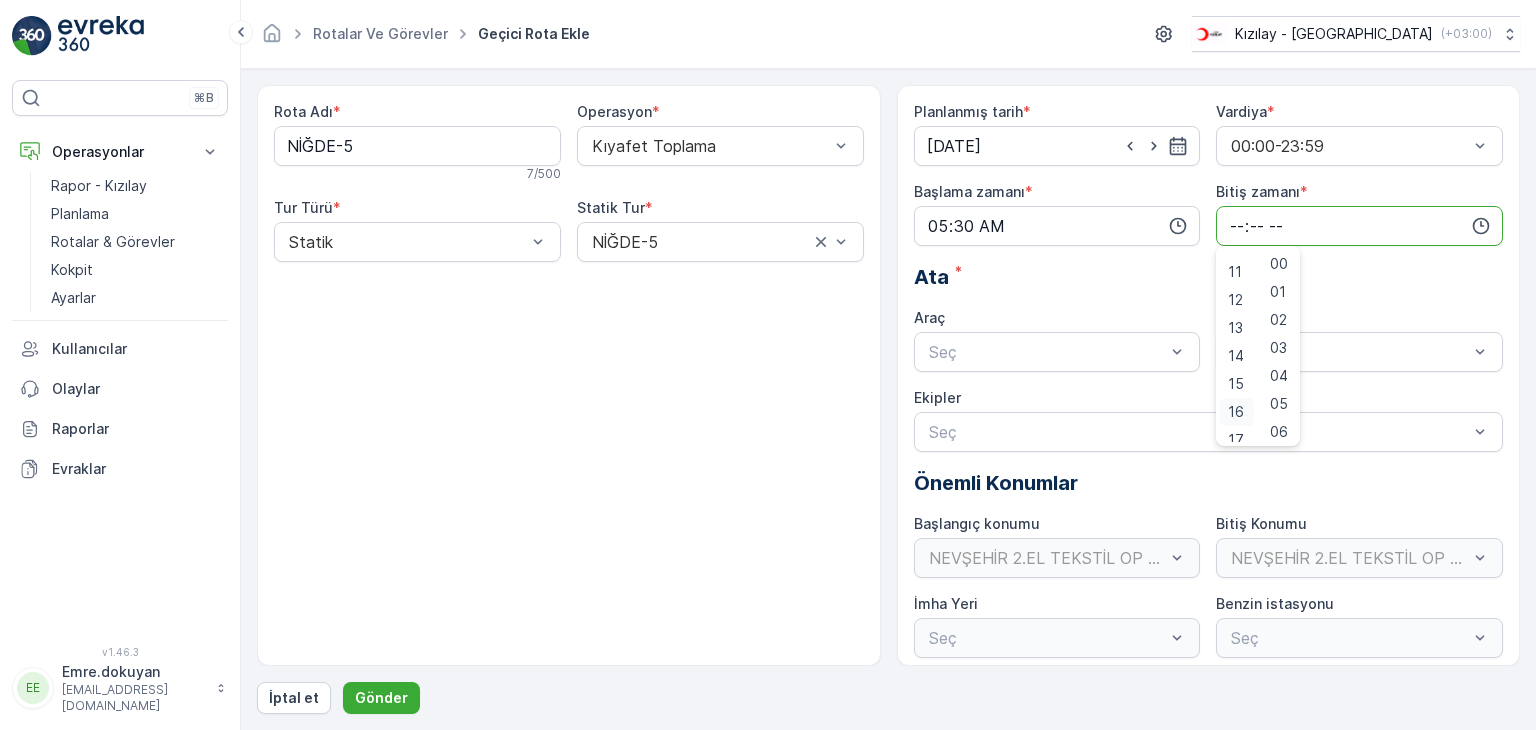 click on "16" at bounding box center [1236, 412] 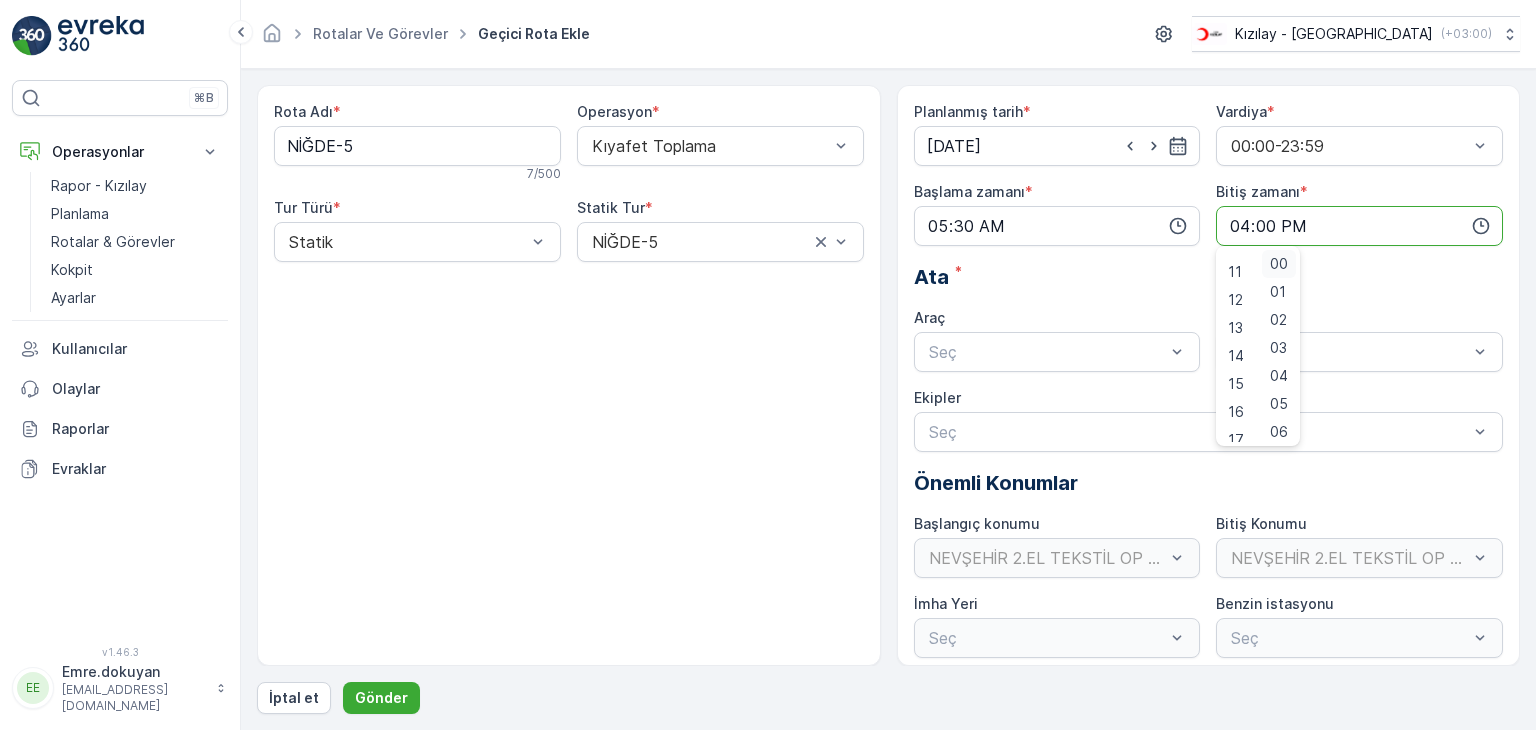 click on "00" at bounding box center (1279, 264) 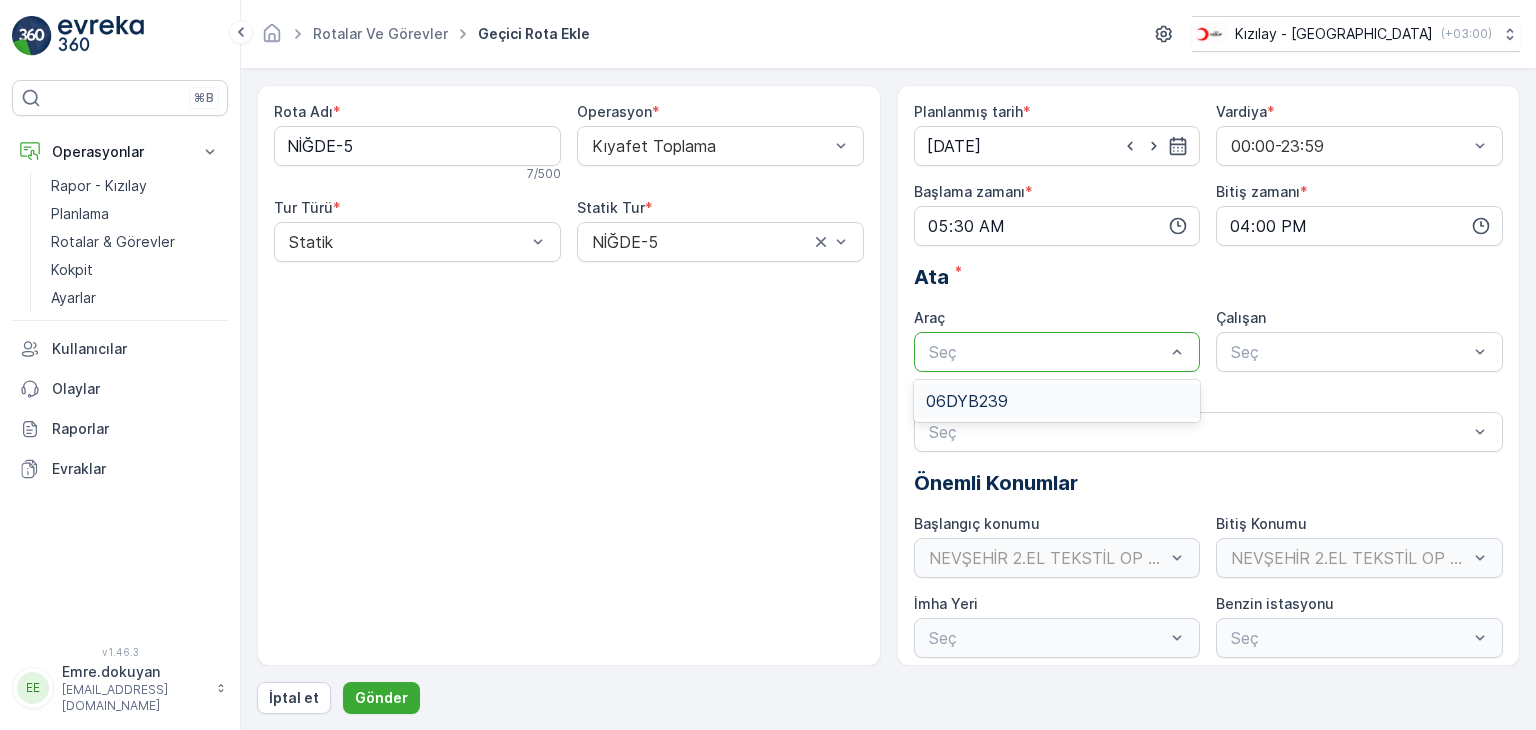click at bounding box center (1047, 352) 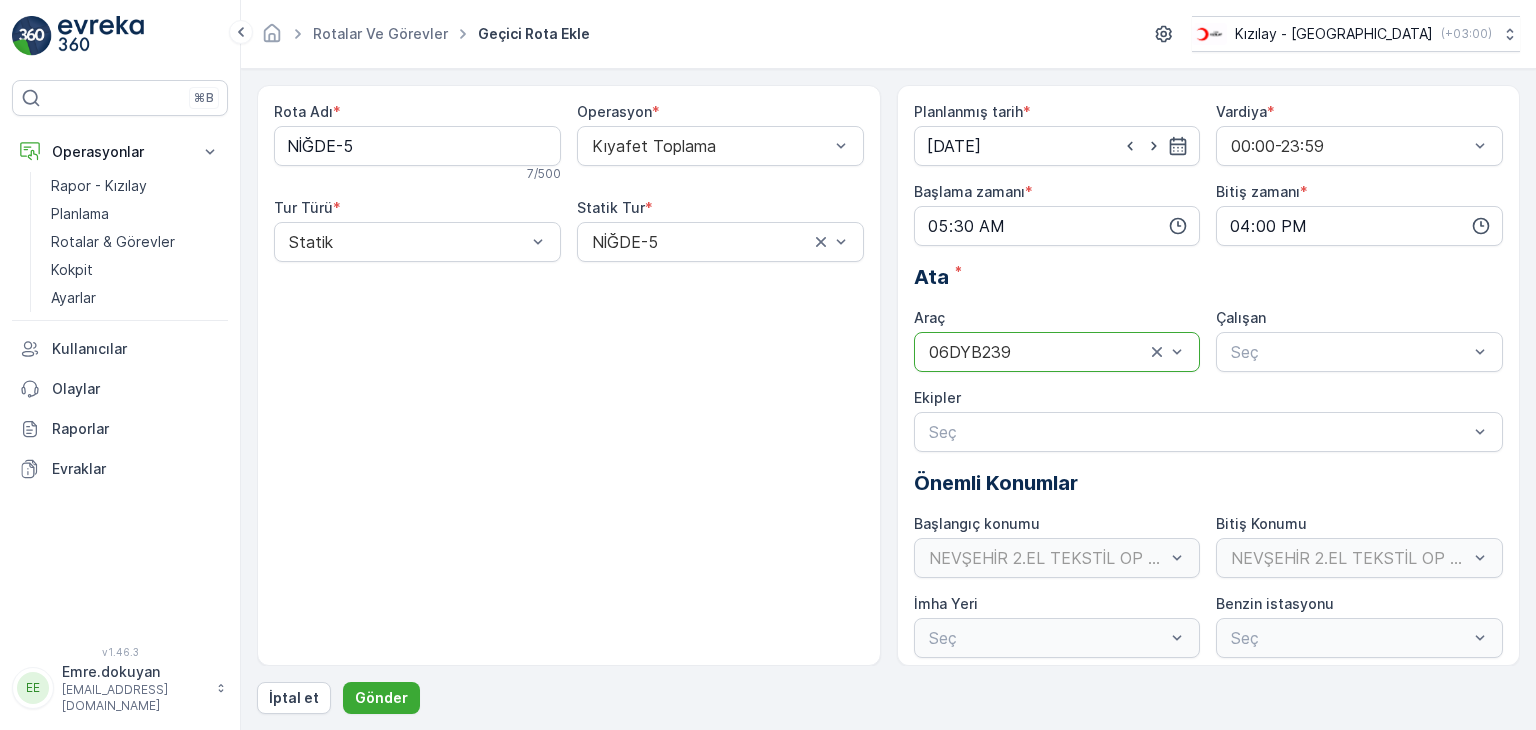 click on "Seç" at bounding box center (1359, 352) 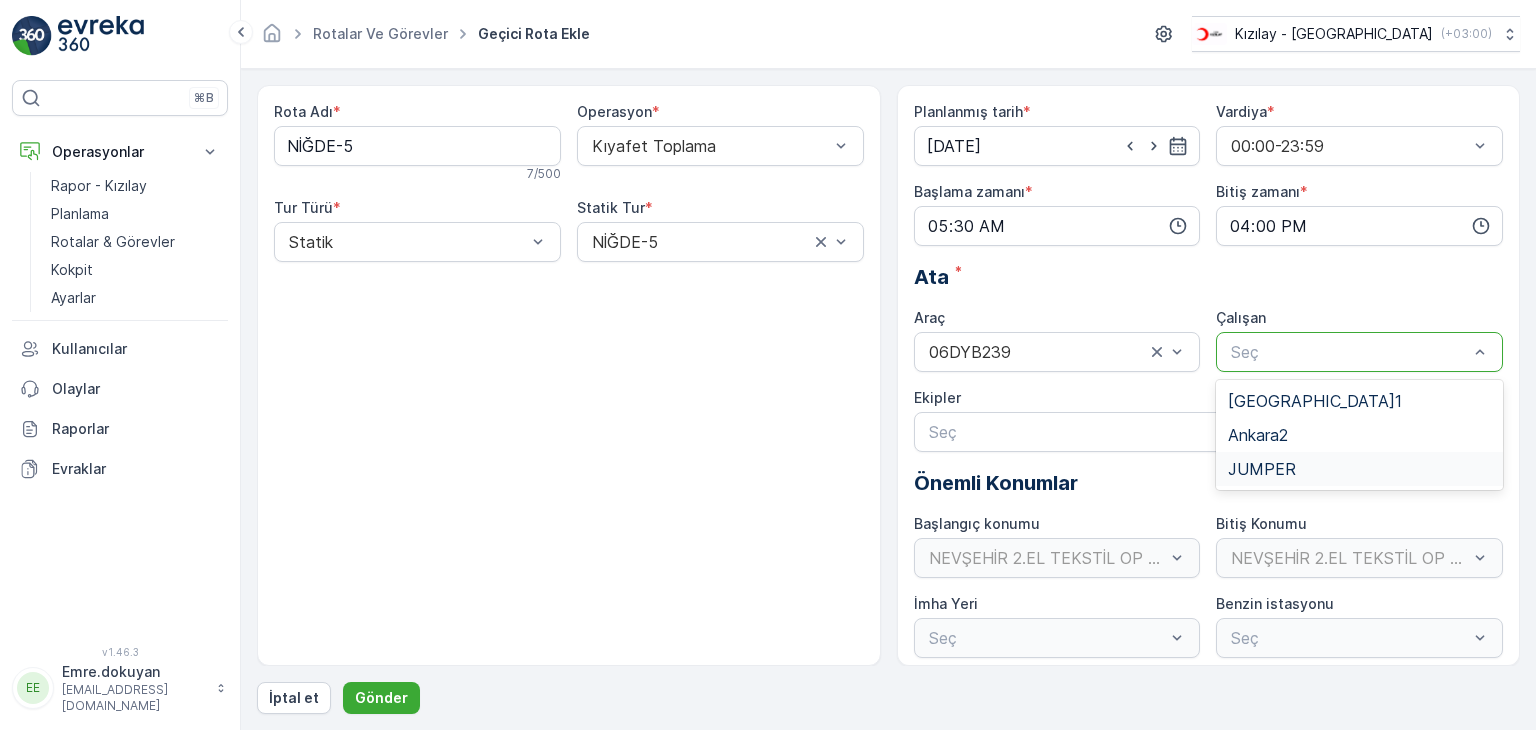 click on "JUMPER" at bounding box center (1262, 469) 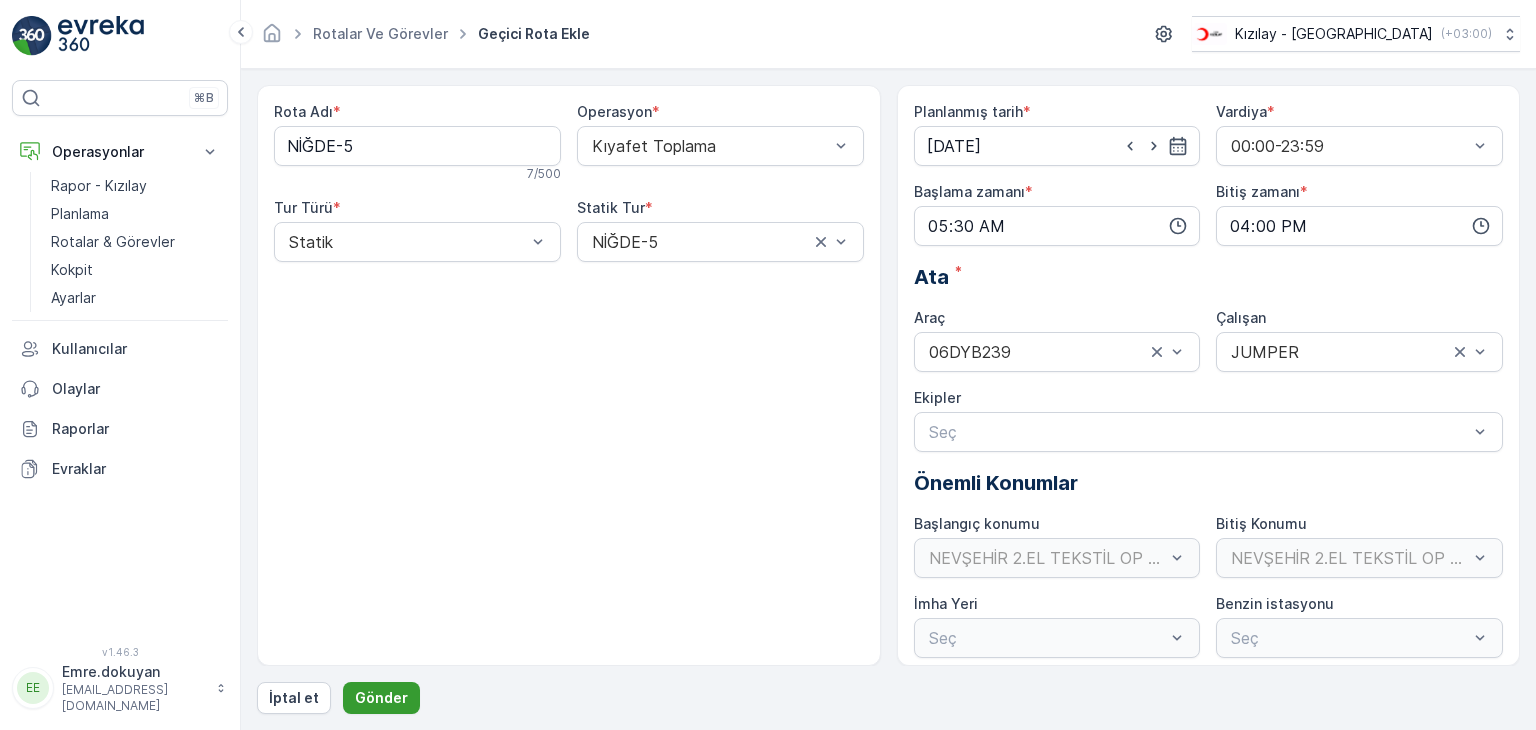click on "Gönder" at bounding box center (381, 698) 